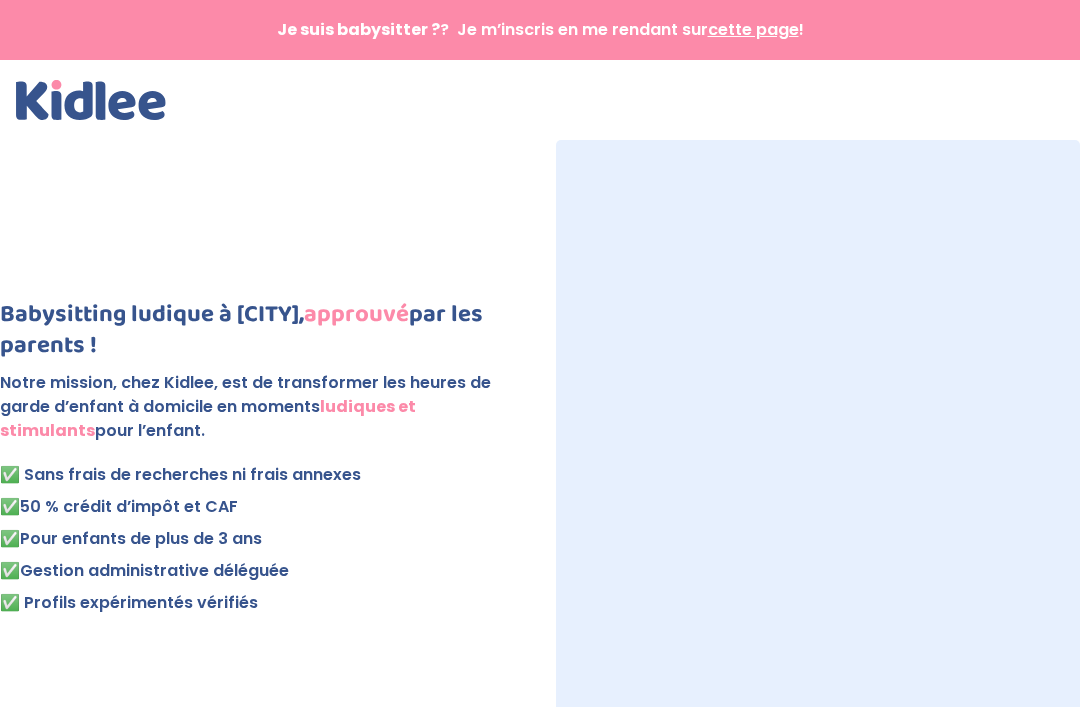 scroll, scrollTop: 0, scrollLeft: 0, axis: both 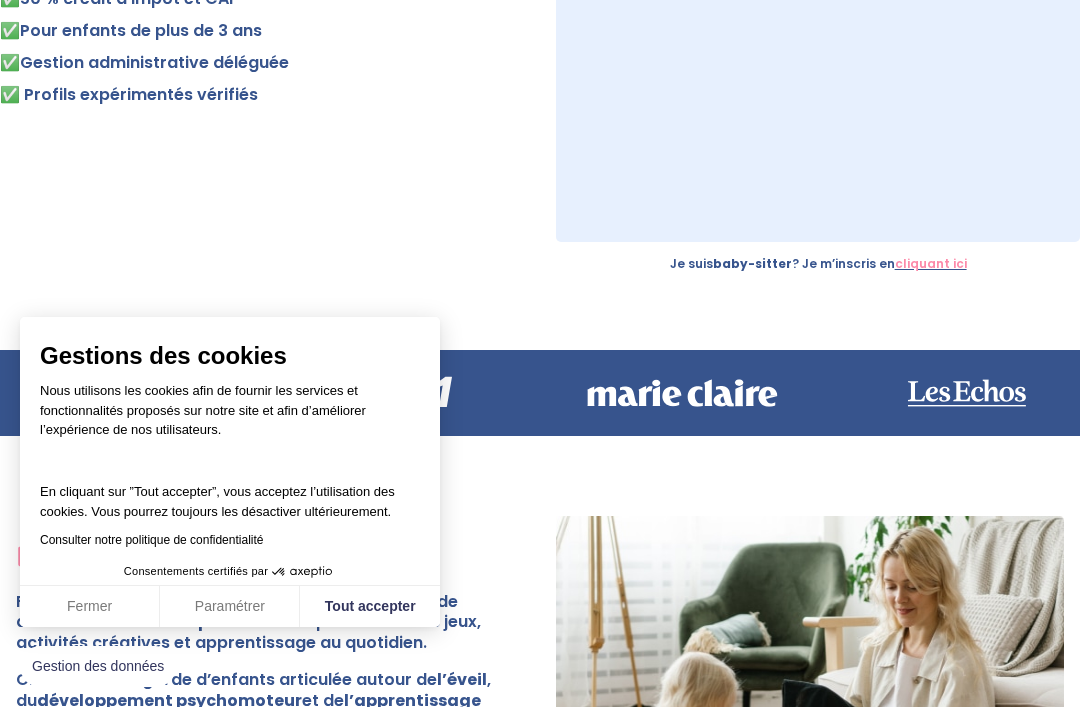 click on "cliquant ici" at bounding box center [931, 263] 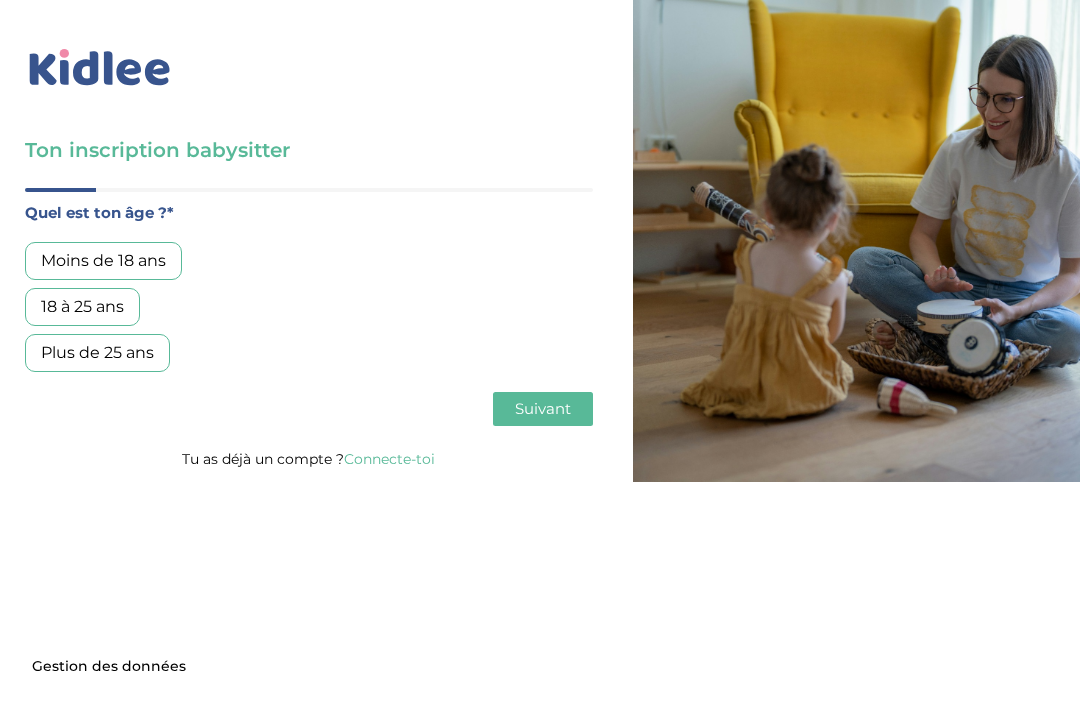scroll, scrollTop: 0, scrollLeft: 0, axis: both 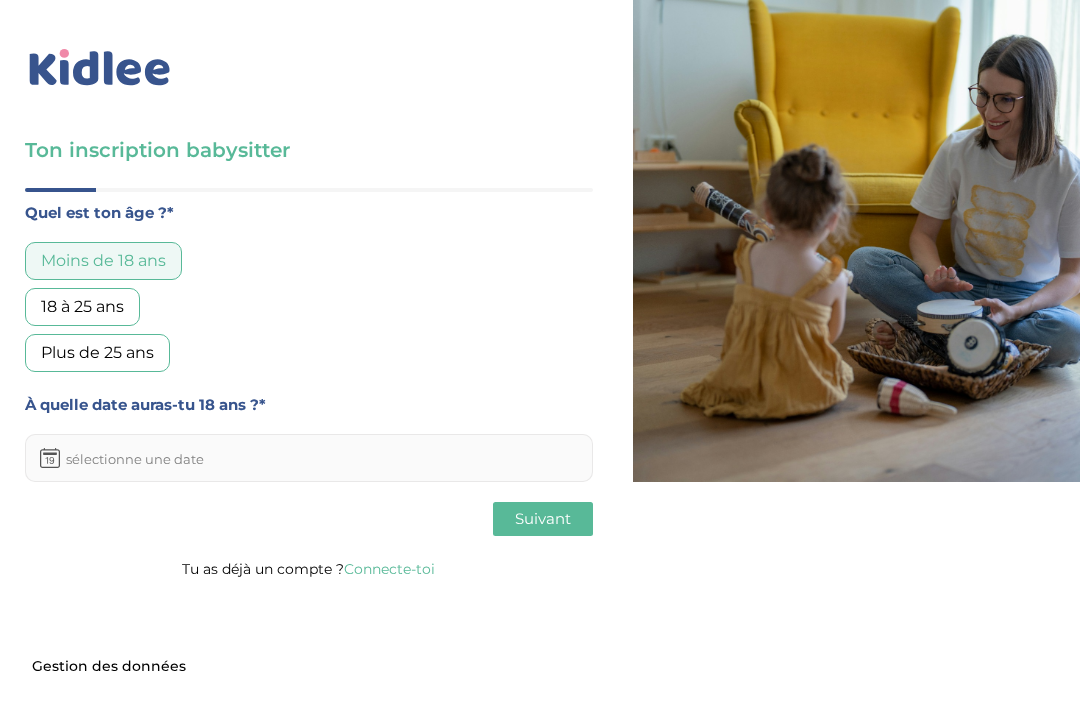 click at bounding box center [309, 458] 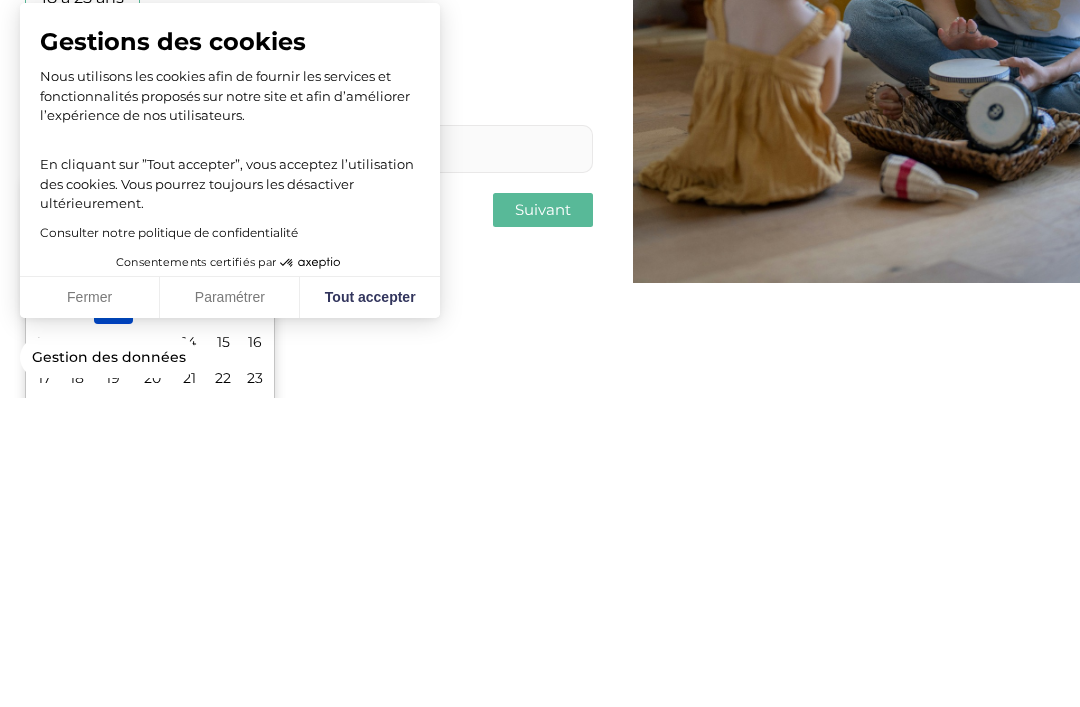 click on "Tout accepter" at bounding box center [370, 607] 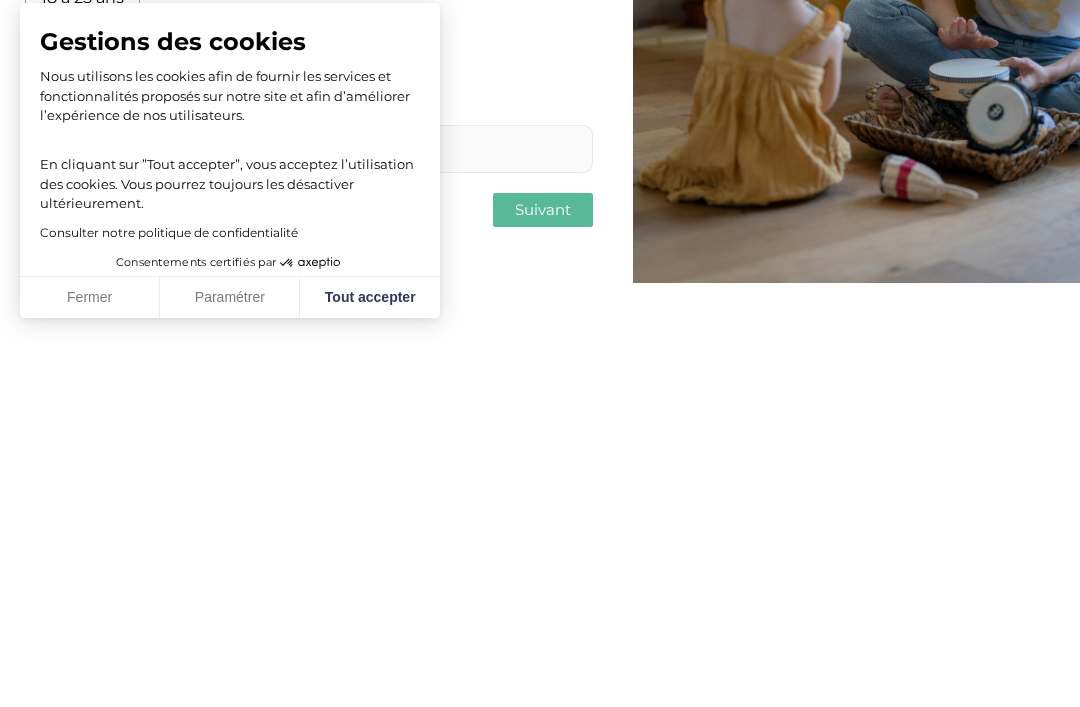 scroll, scrollTop: 64, scrollLeft: 0, axis: vertical 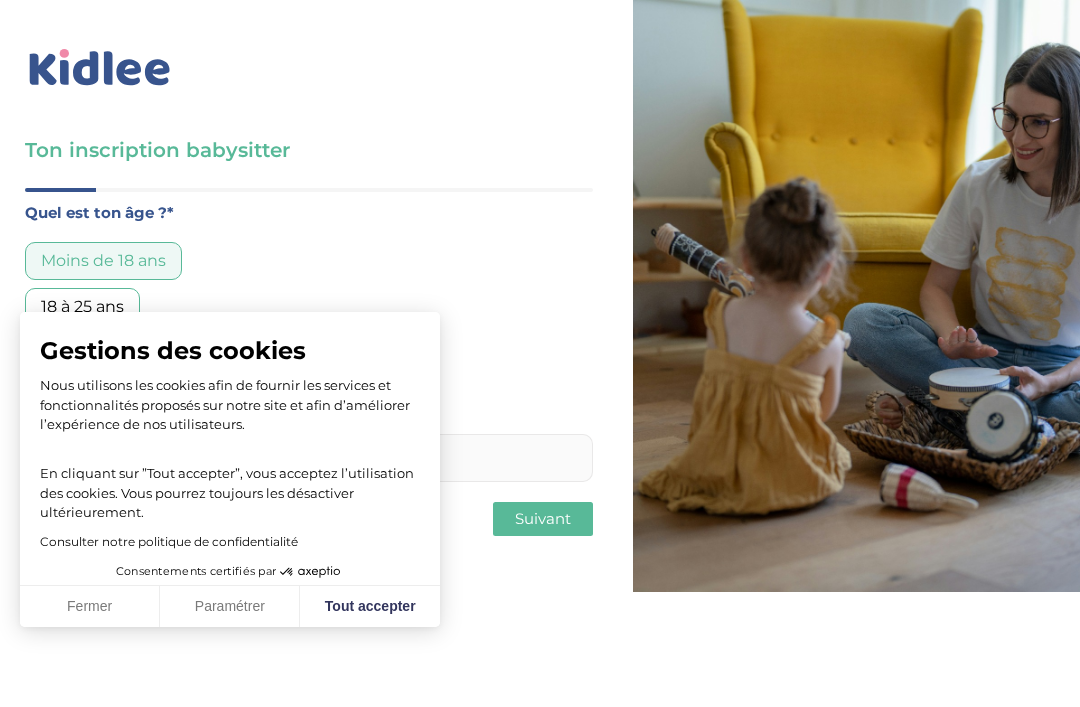 checkbox on "true" 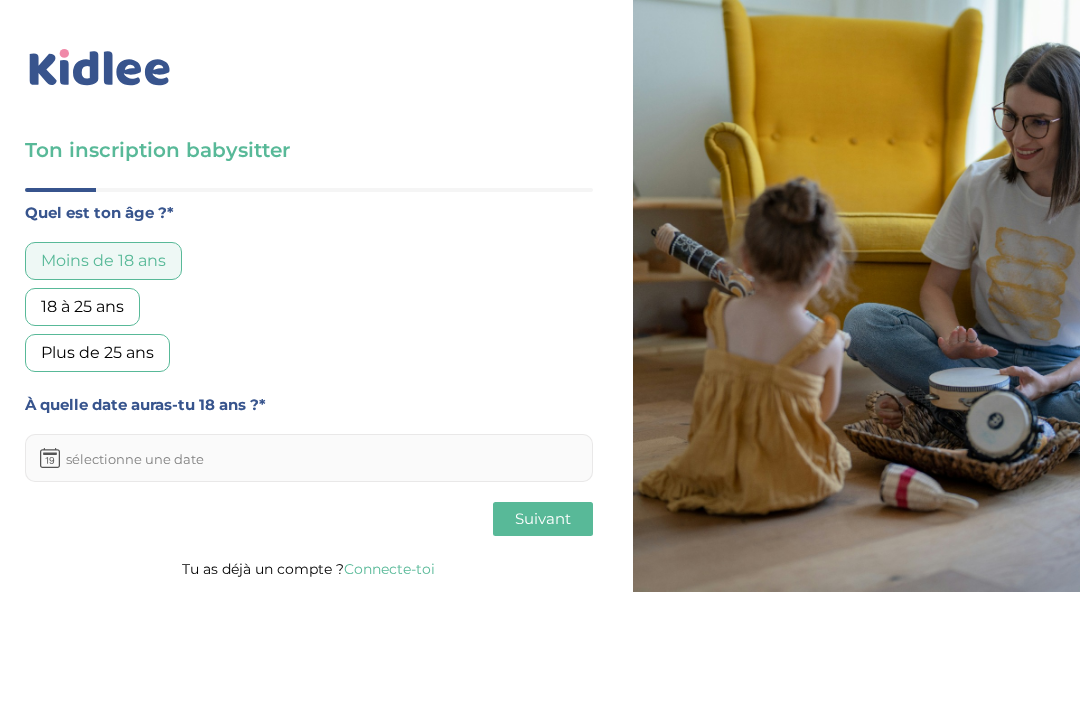 click at bounding box center (309, 458) 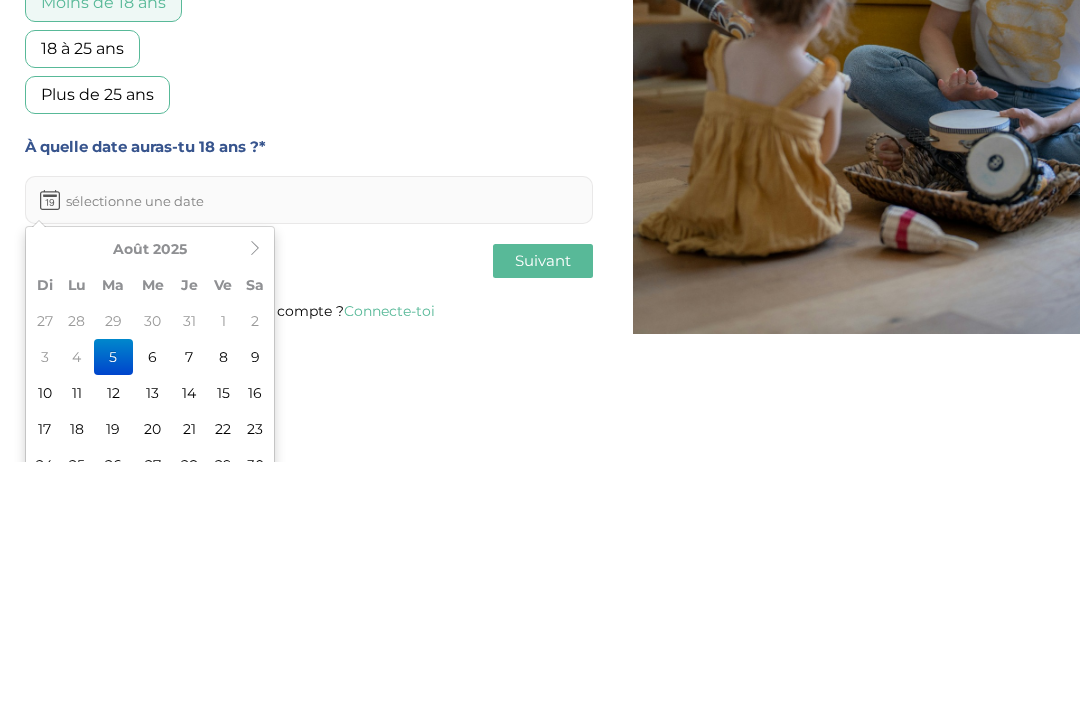 scroll, scrollTop: 11, scrollLeft: 0, axis: vertical 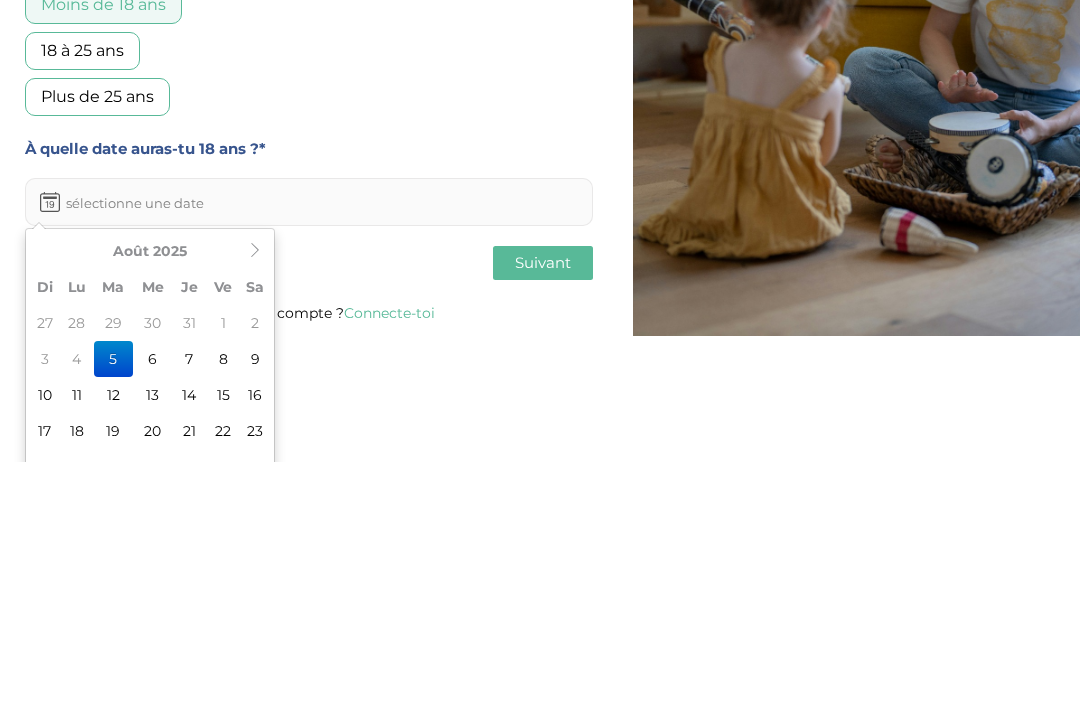 click on "[MONTH] [YEAR] Di Lu Ma Me Je Ve Sa 27 28 29 30 31 1 2 3 4 5 6 7 8 9 10 11 12 13 14 15 16 17 18 19 20 21 22 23 24 25 26 27 28 29 30 31 1 2 3 4 5 6 Aujourd'hui Vider" at bounding box center [150, 622] 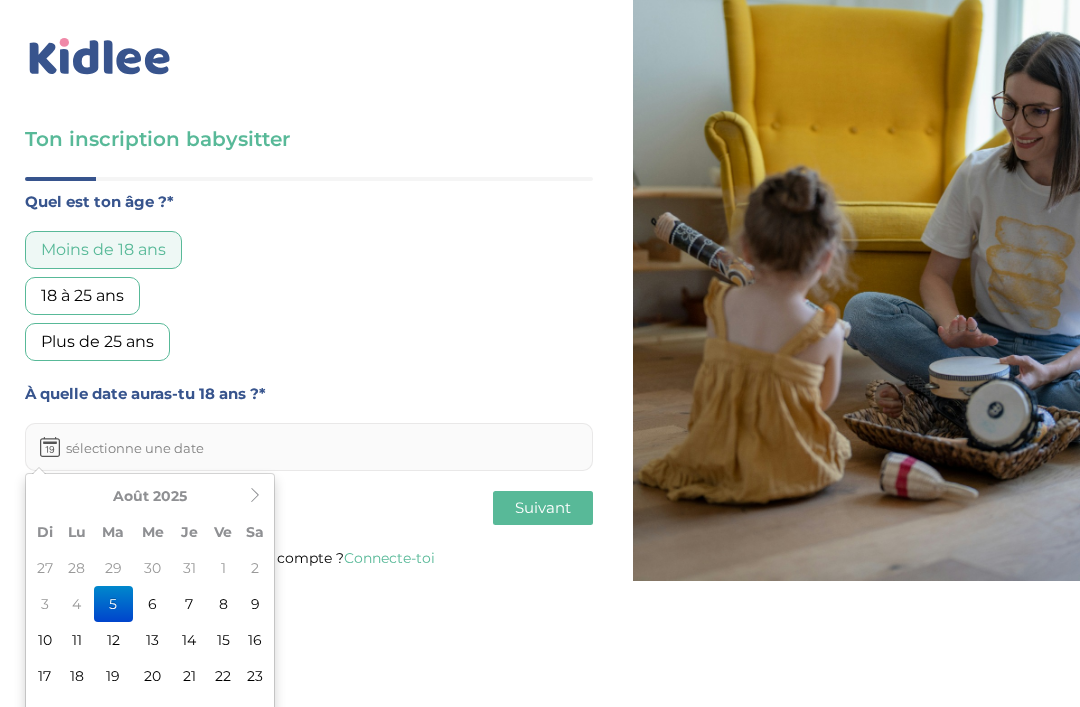 scroll, scrollTop: 0, scrollLeft: 0, axis: both 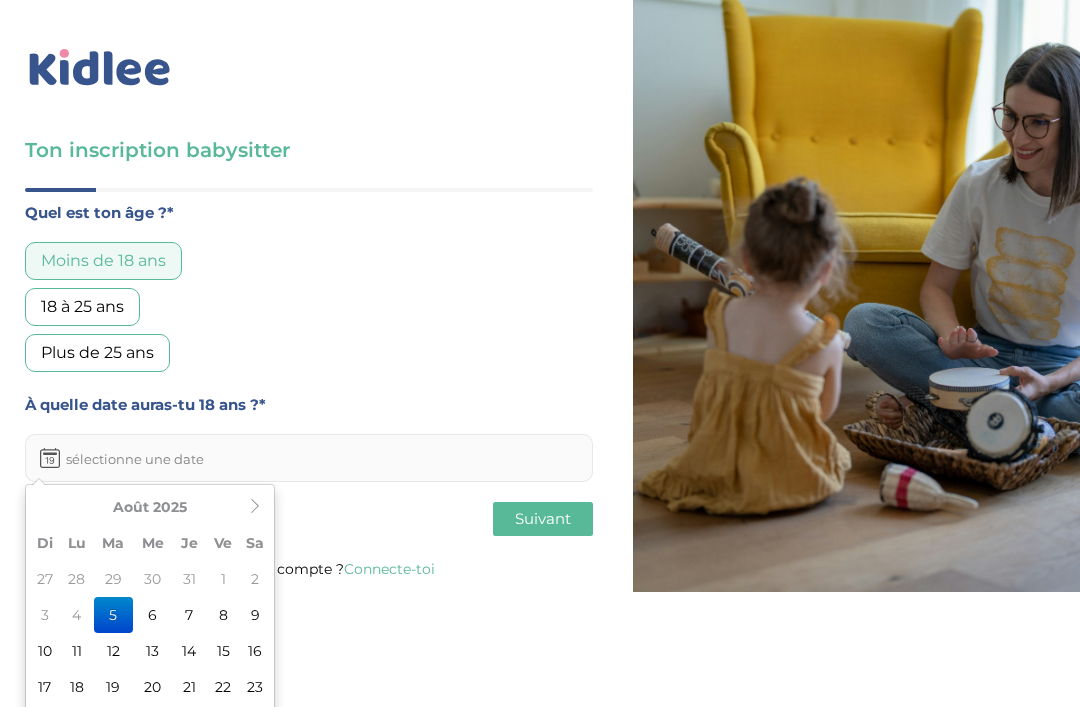 click at bounding box center [255, 506] 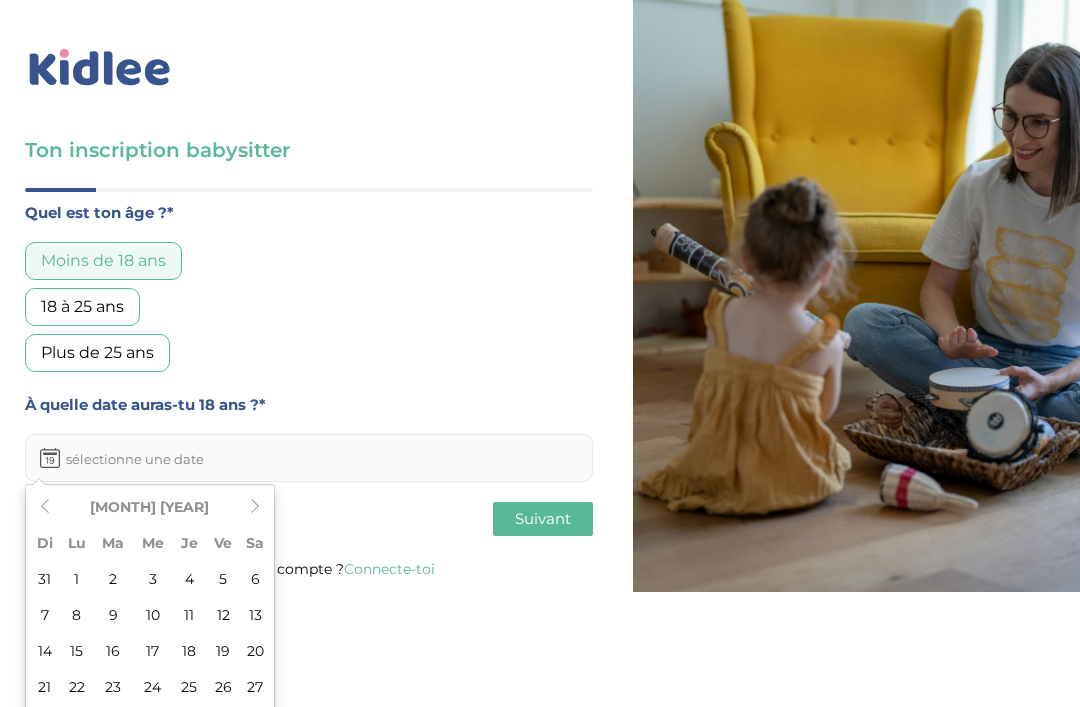 click at bounding box center [255, 507] 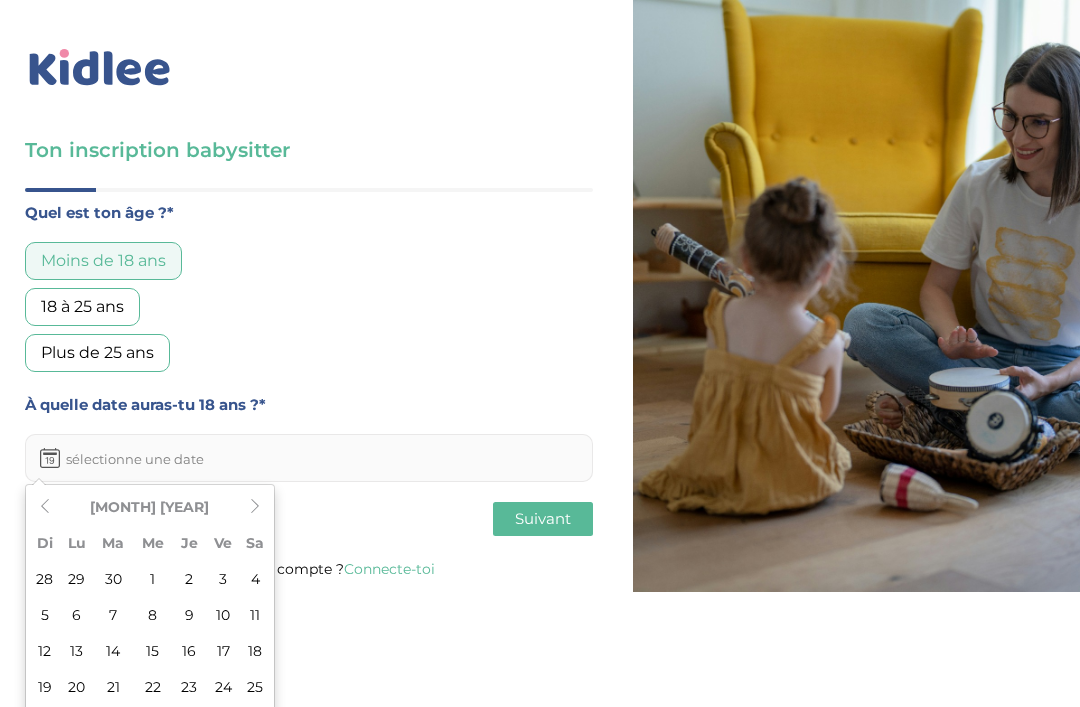 click at bounding box center (255, 506) 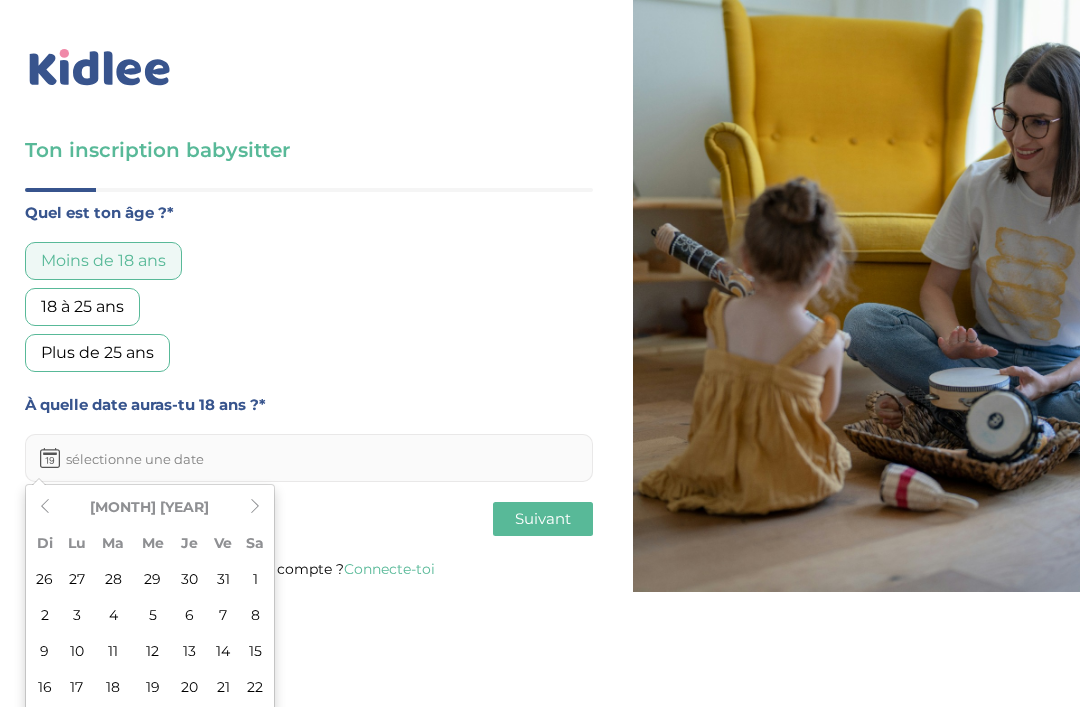 click at bounding box center [255, 506] 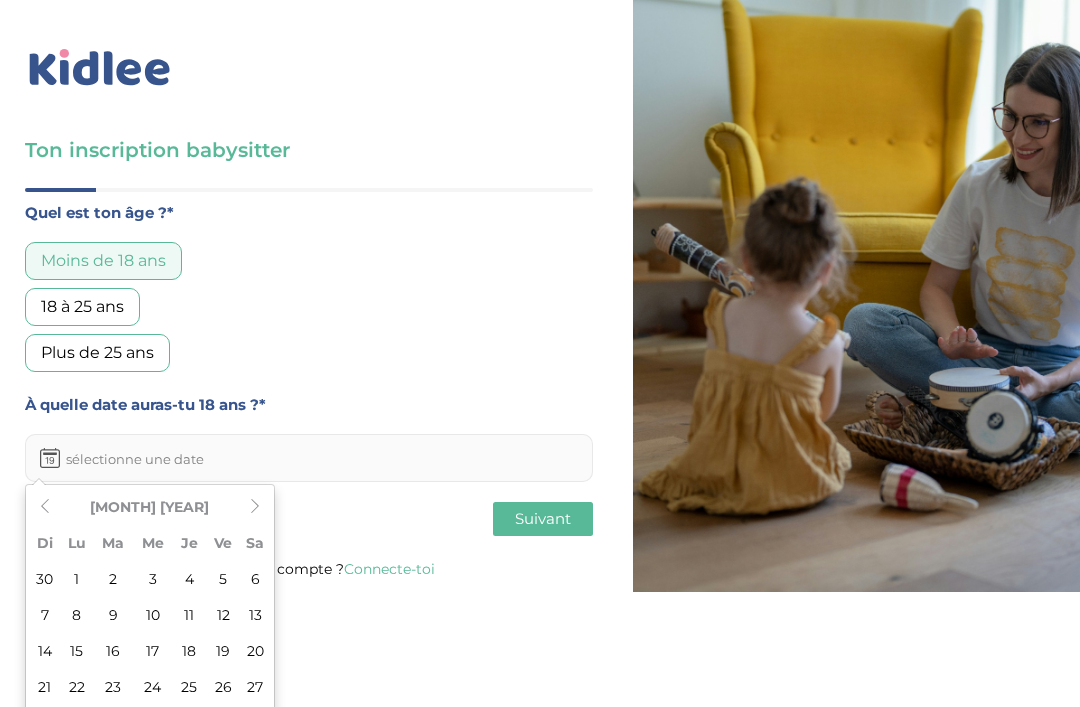 click at bounding box center [255, 507] 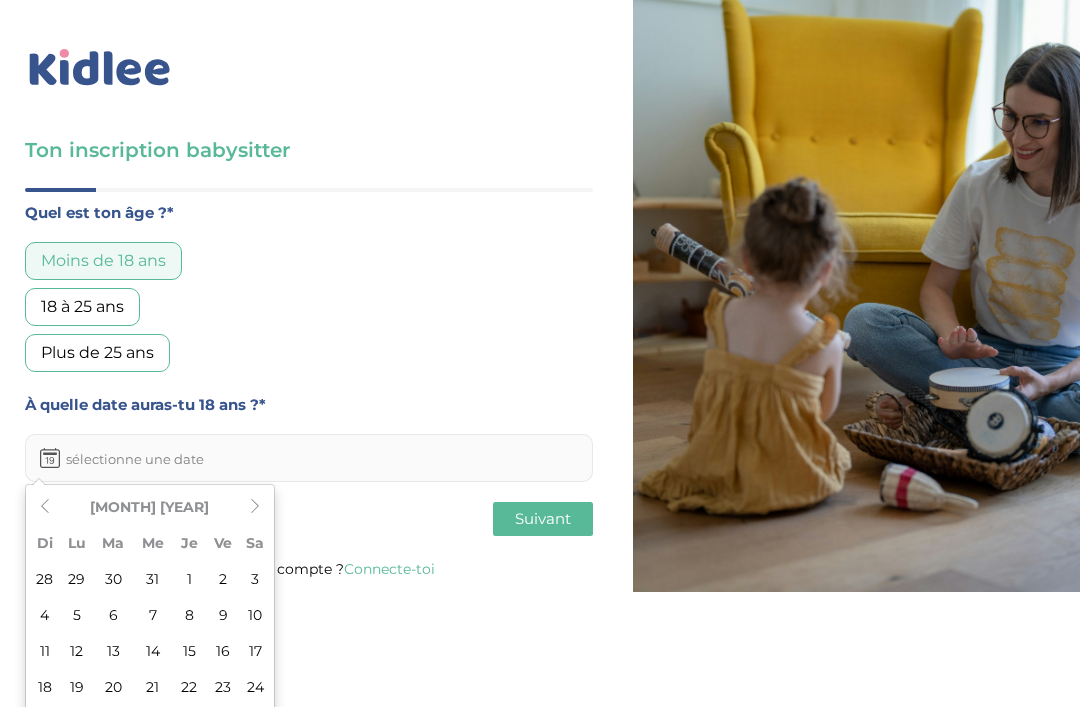 click at bounding box center [255, 507] 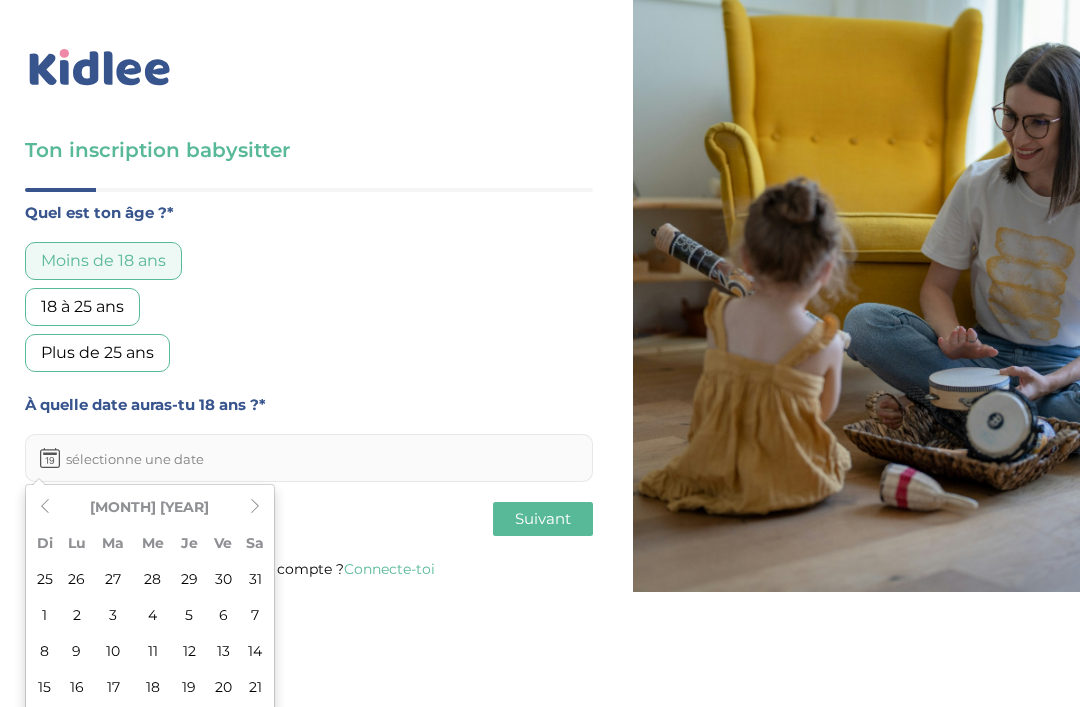 click at bounding box center (255, 507) 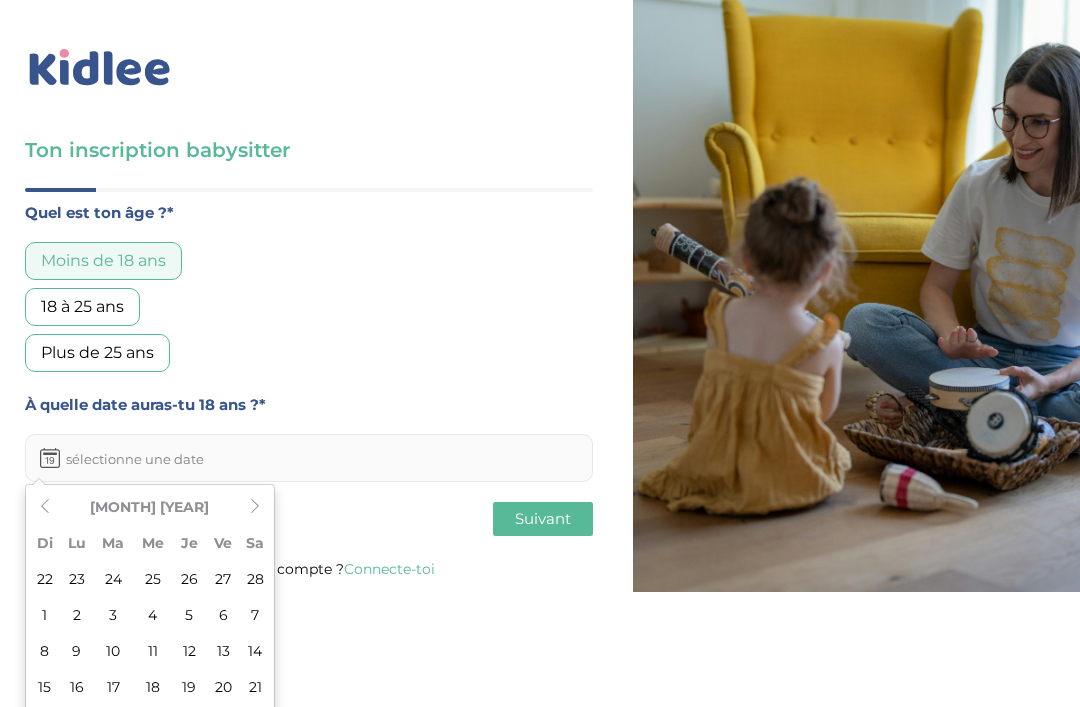click at bounding box center (255, 507) 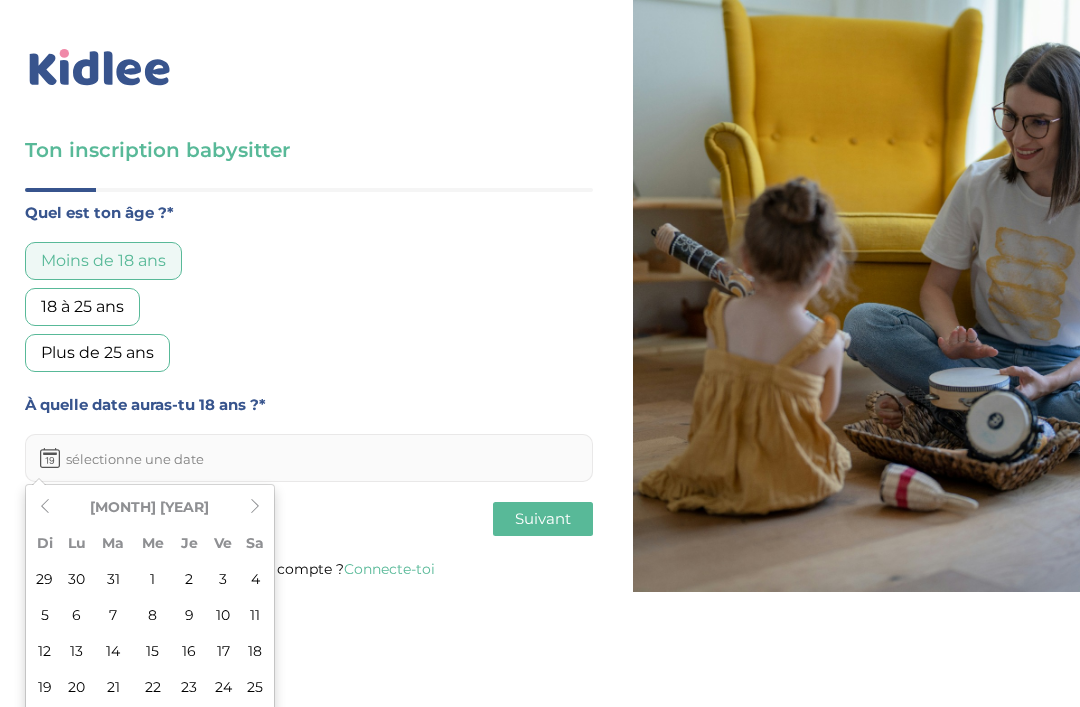click at bounding box center (255, 506) 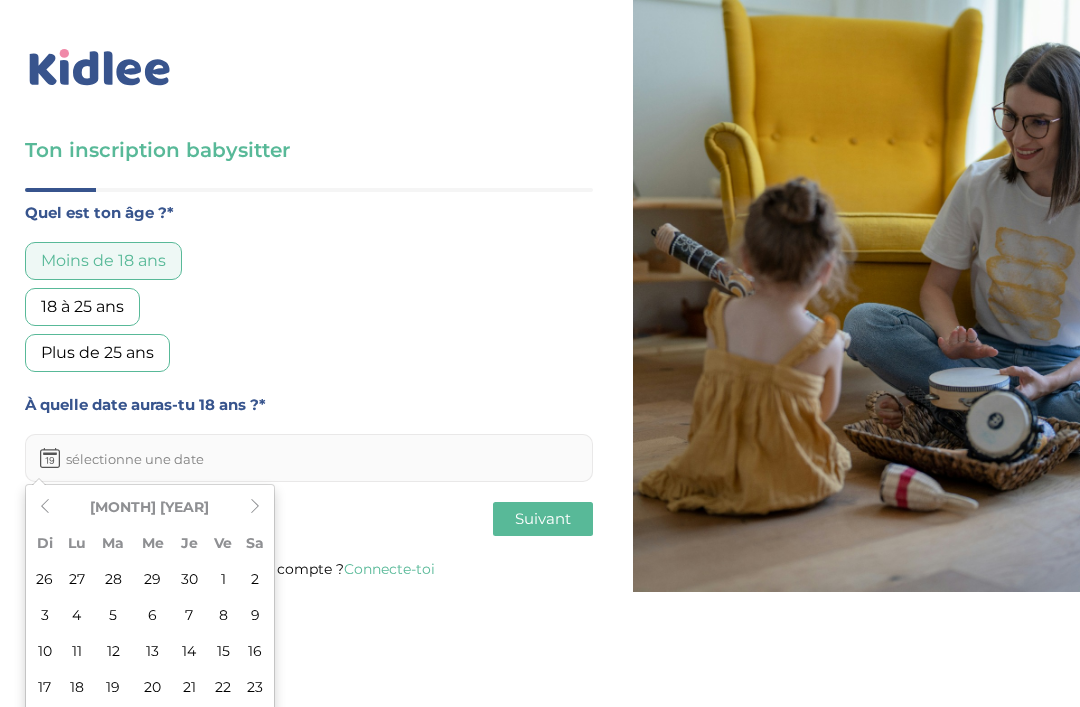 click at bounding box center (255, 506) 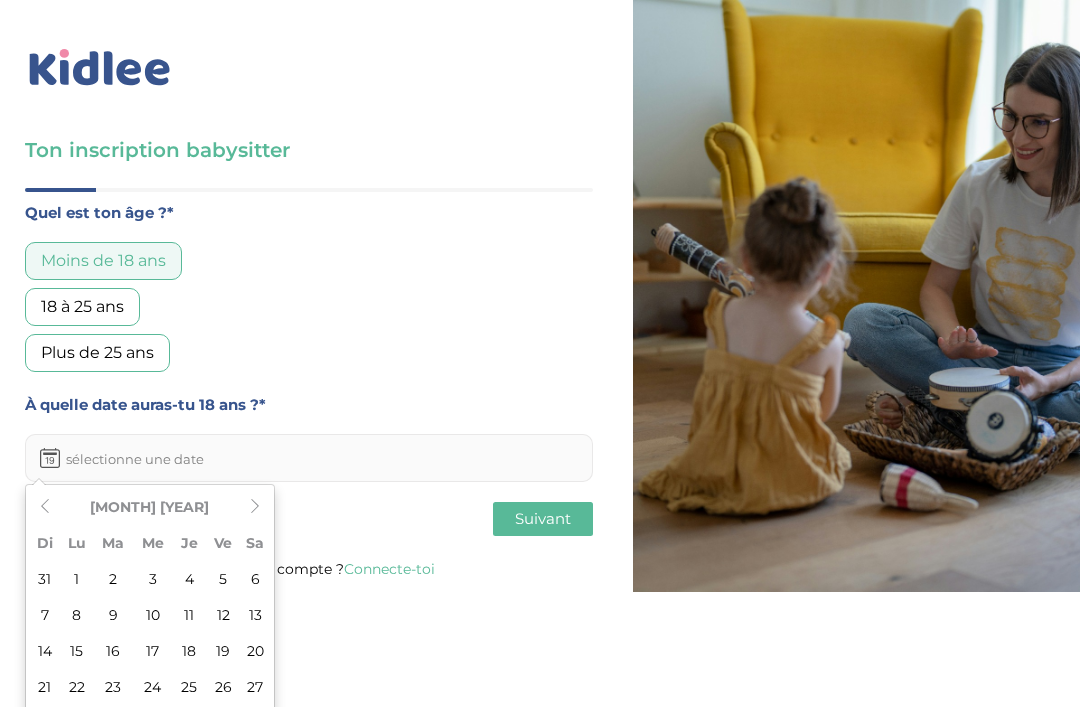 click at bounding box center (255, 506) 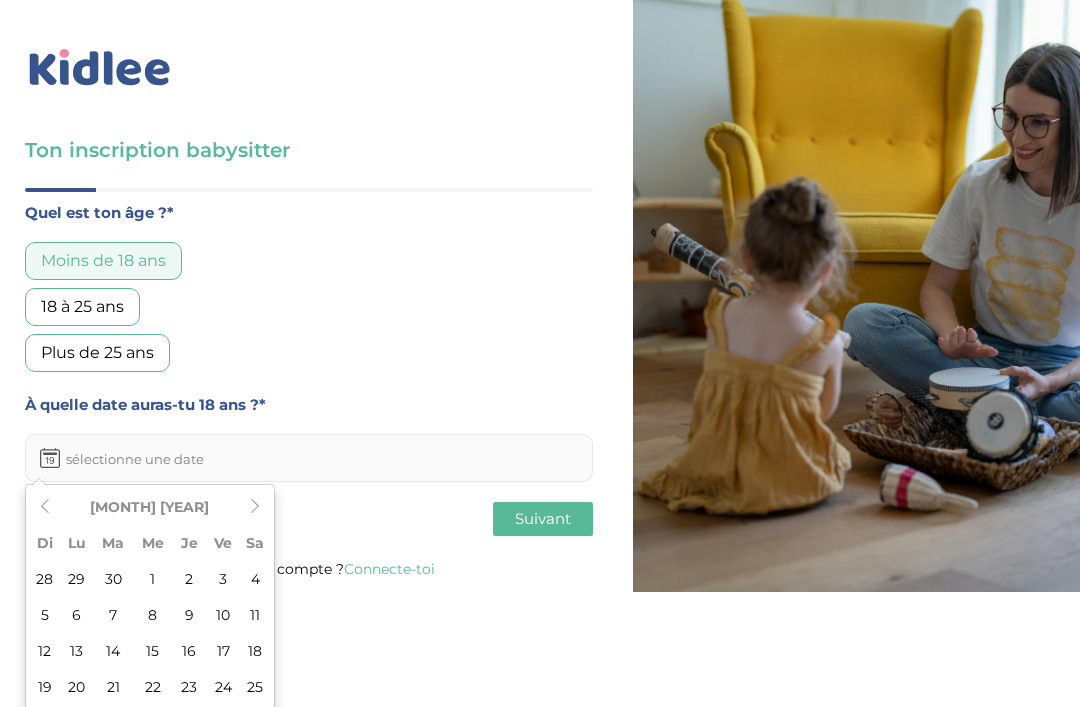 click at bounding box center [255, 506] 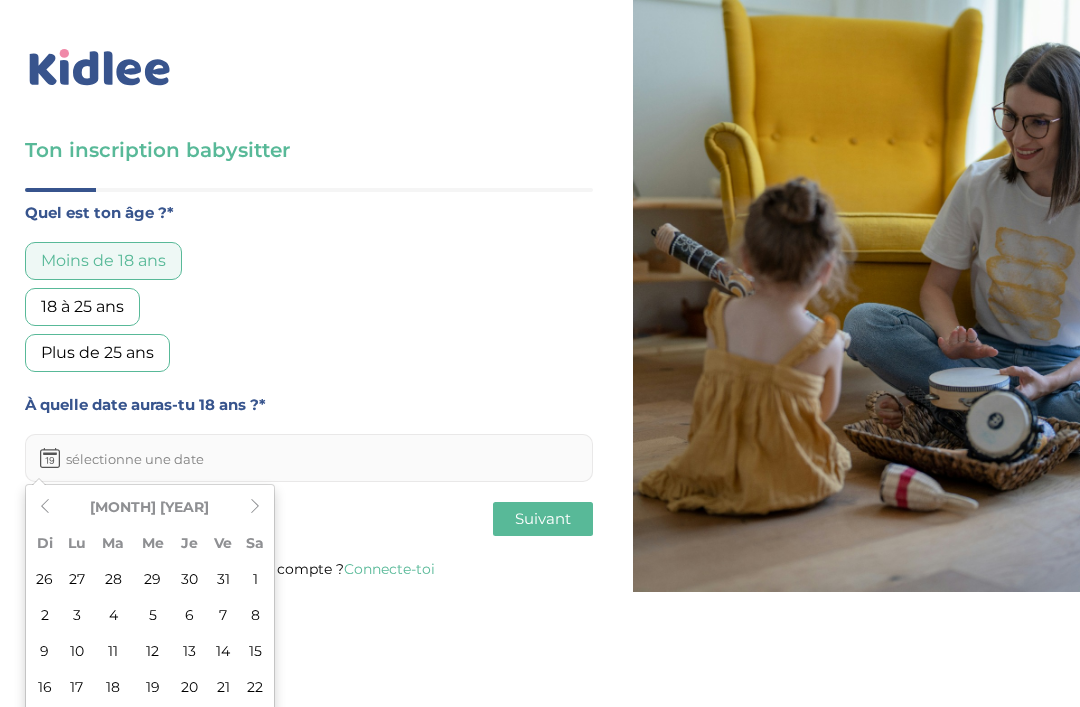 click at bounding box center [255, 506] 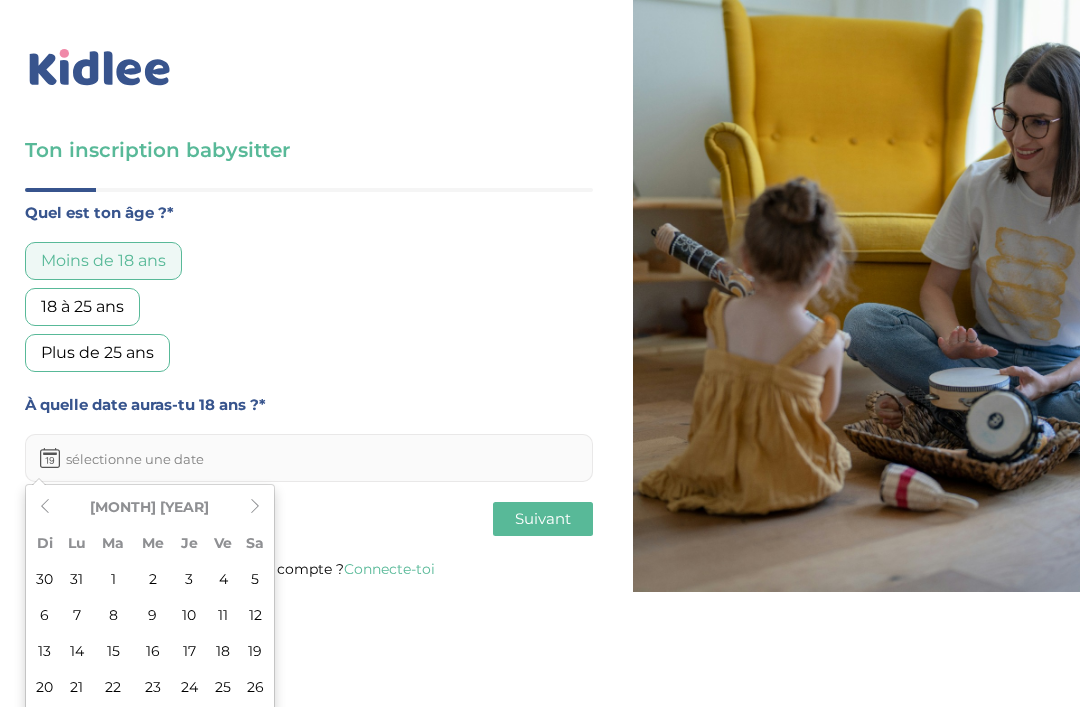 click at bounding box center (255, 506) 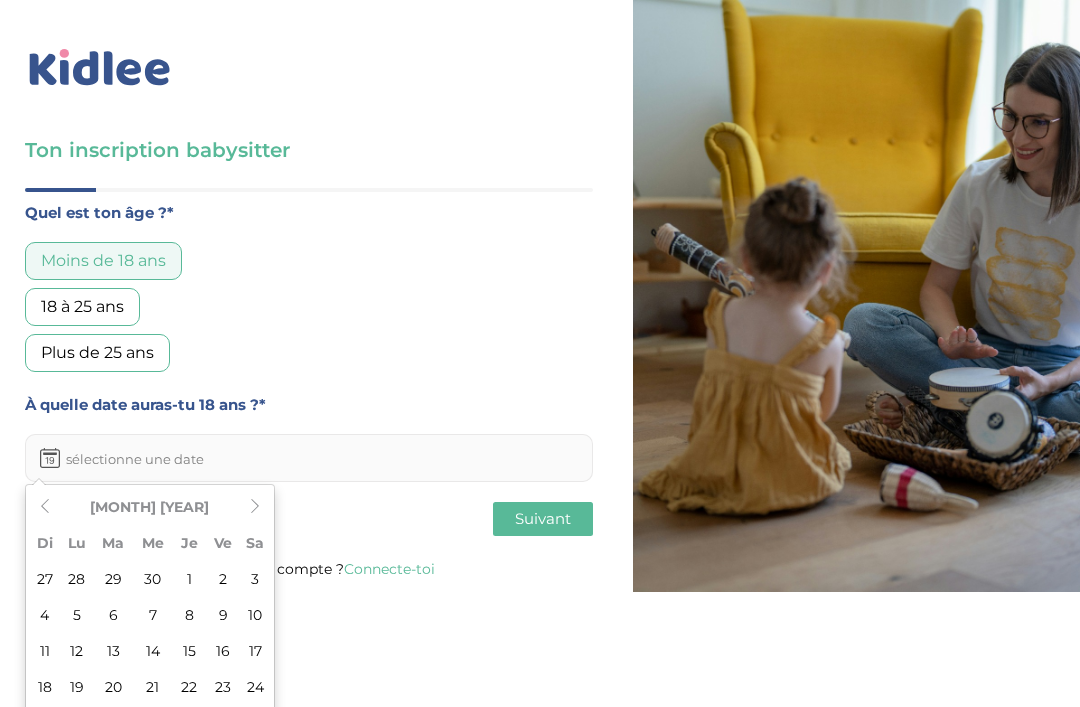 click at bounding box center (255, 506) 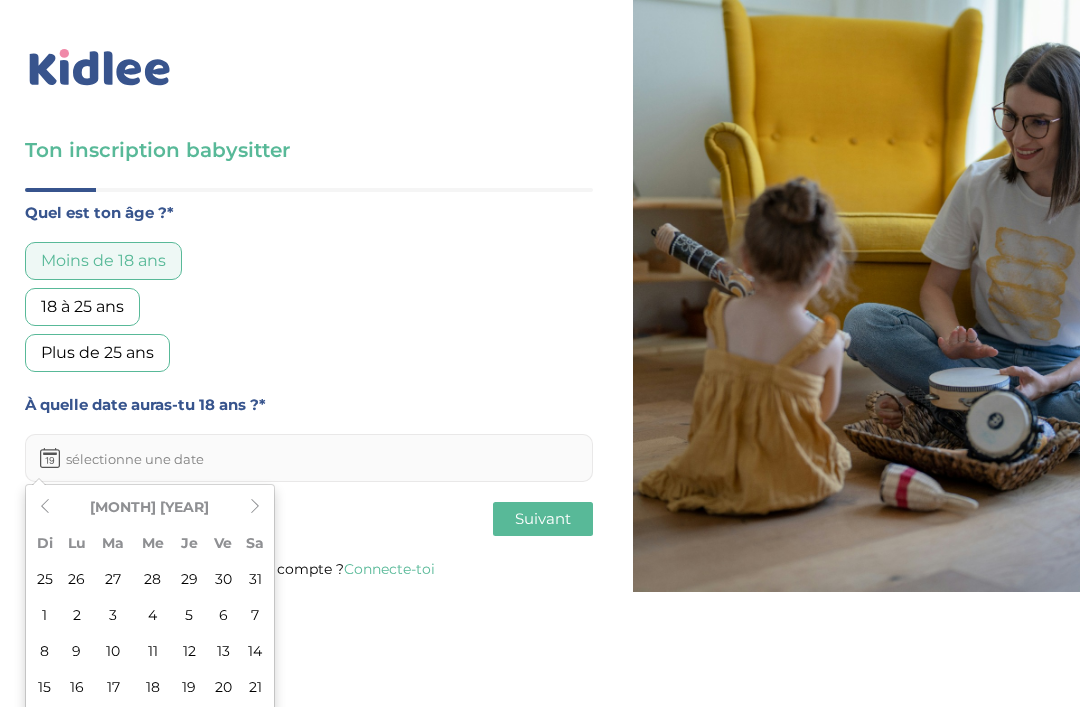 click at bounding box center [255, 506] 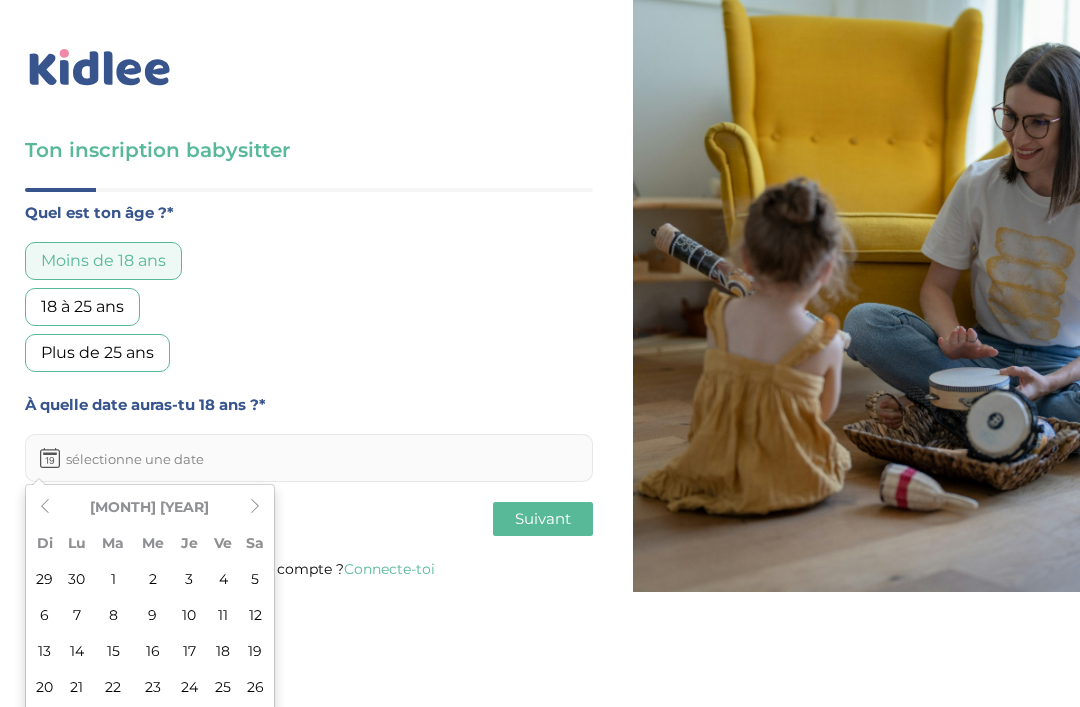 click at bounding box center (255, 506) 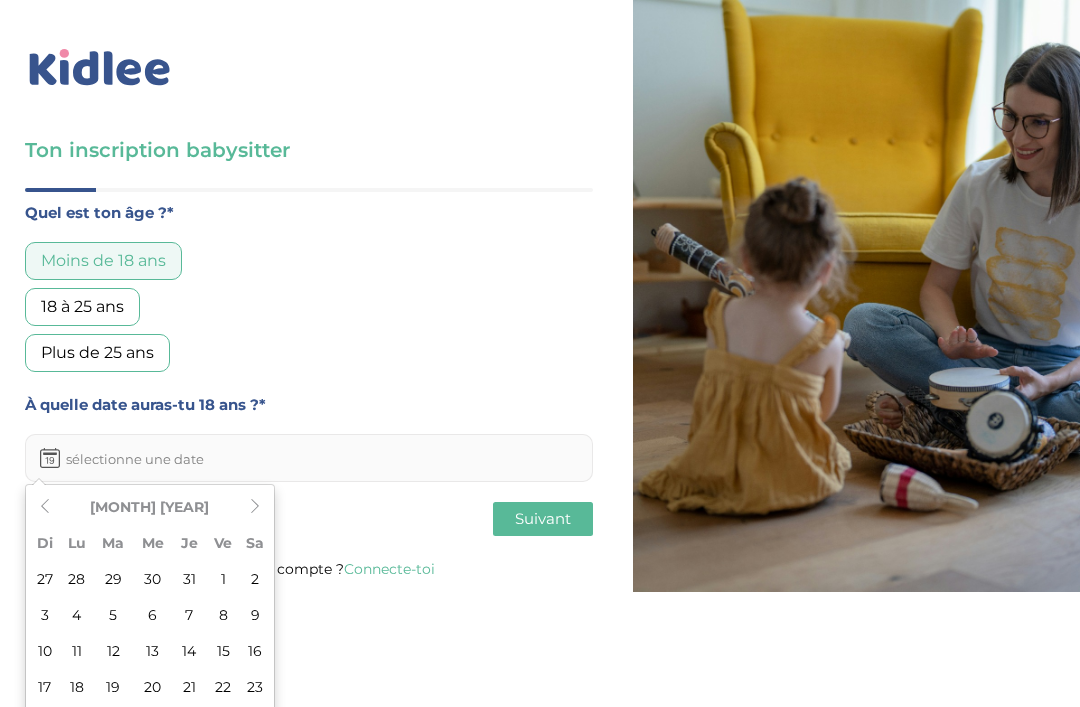 click at bounding box center [255, 506] 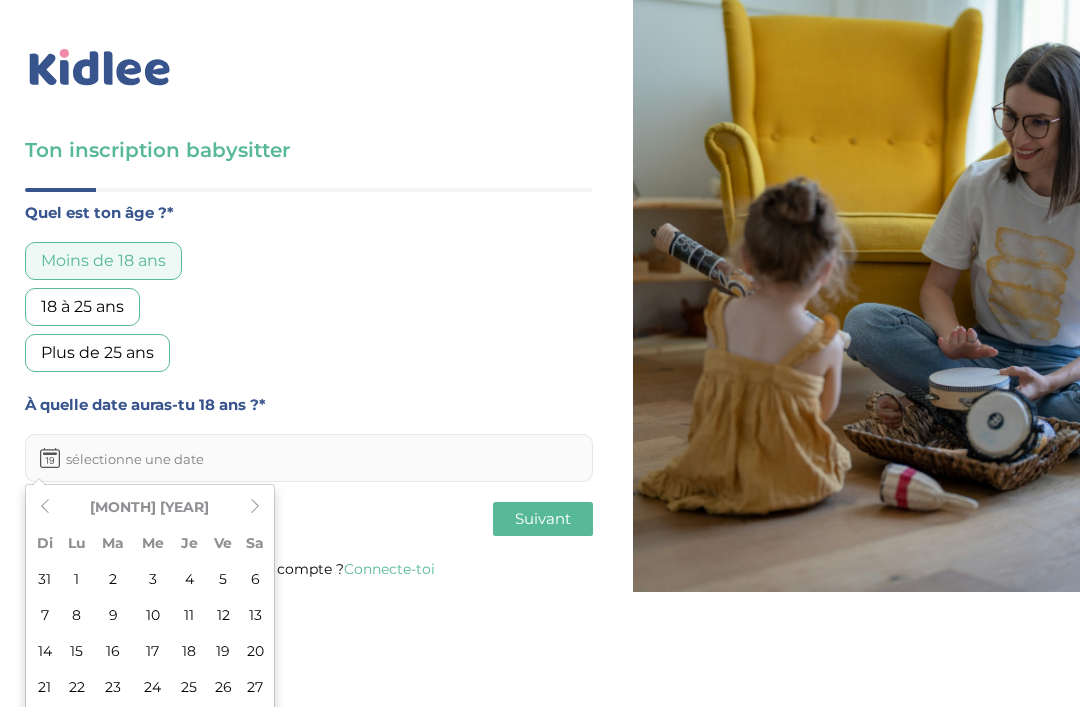 click at bounding box center [255, 506] 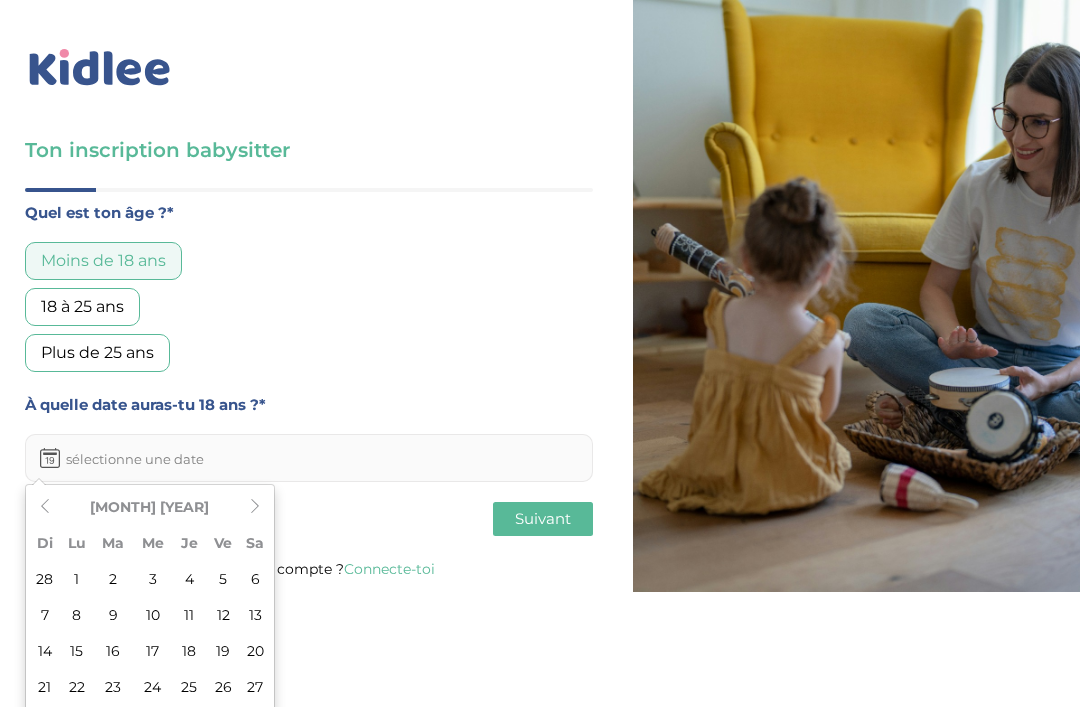 click at bounding box center (255, 506) 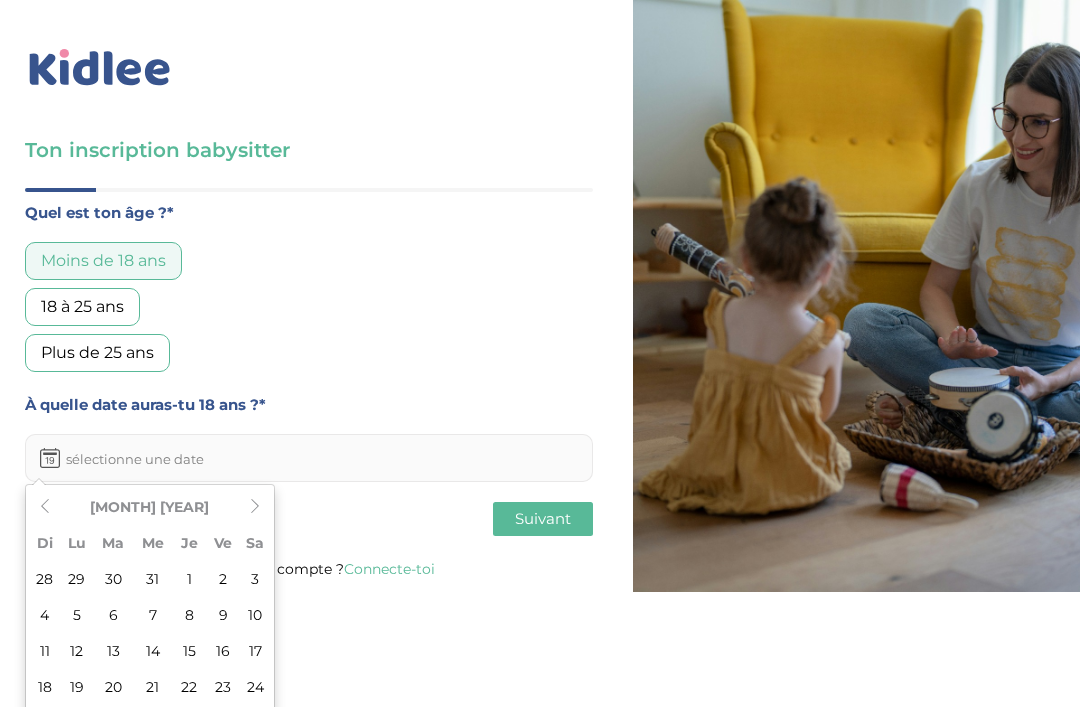 click at bounding box center [255, 506] 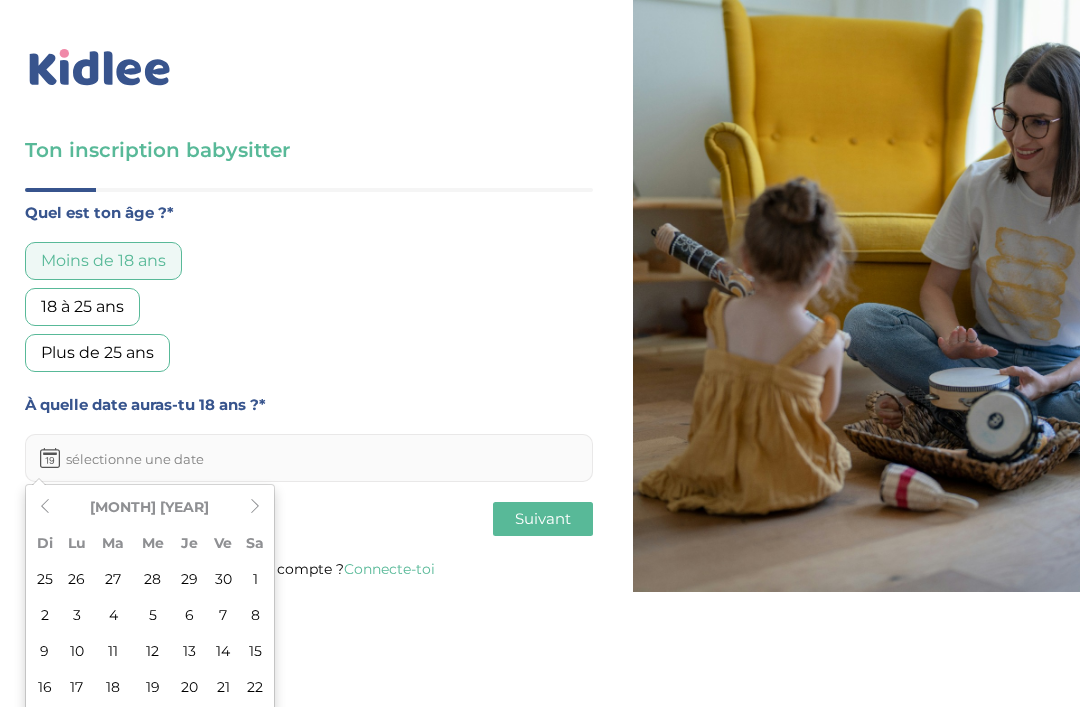 click at bounding box center (255, 506) 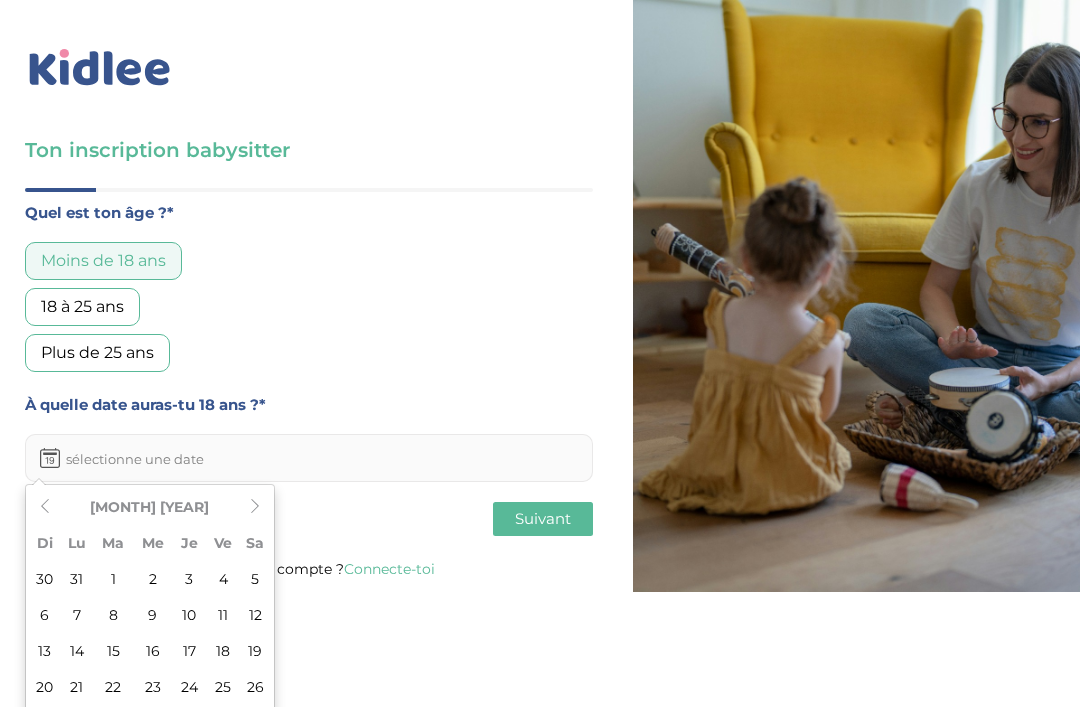 click at bounding box center [255, 506] 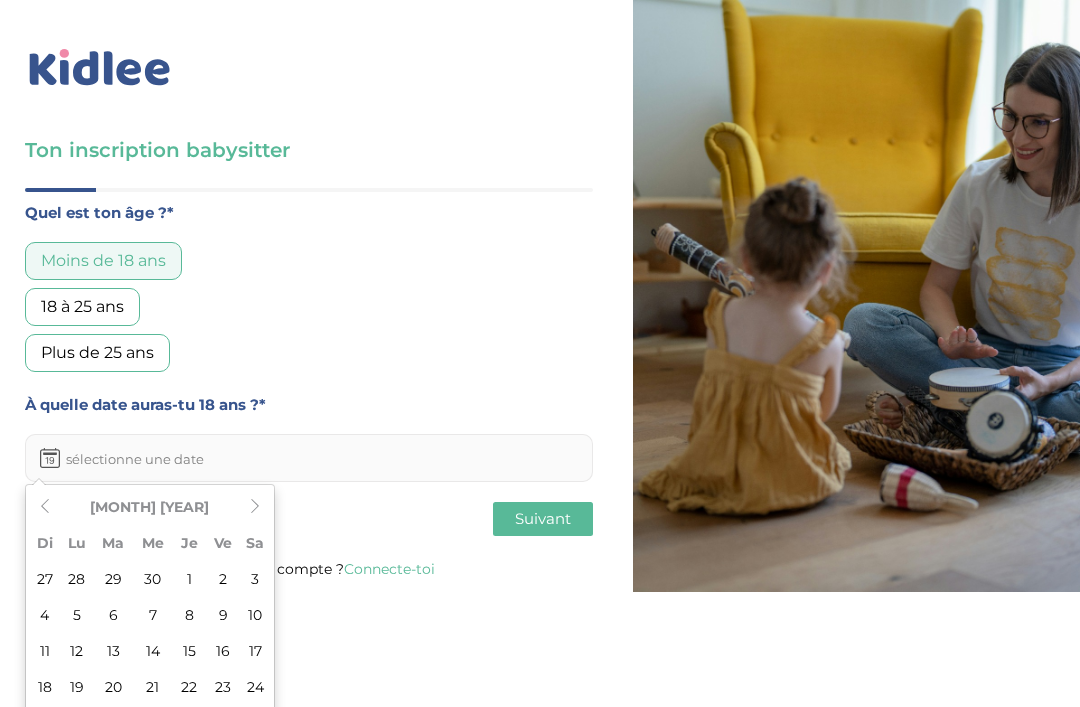click at bounding box center (255, 506) 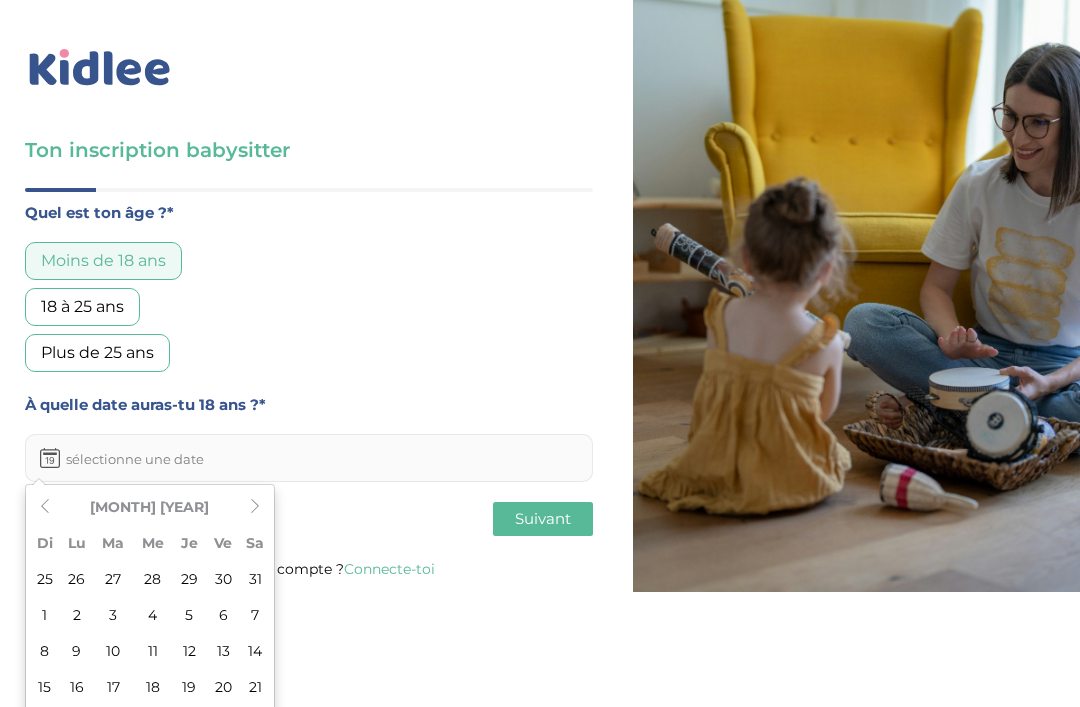 click at bounding box center [255, 506] 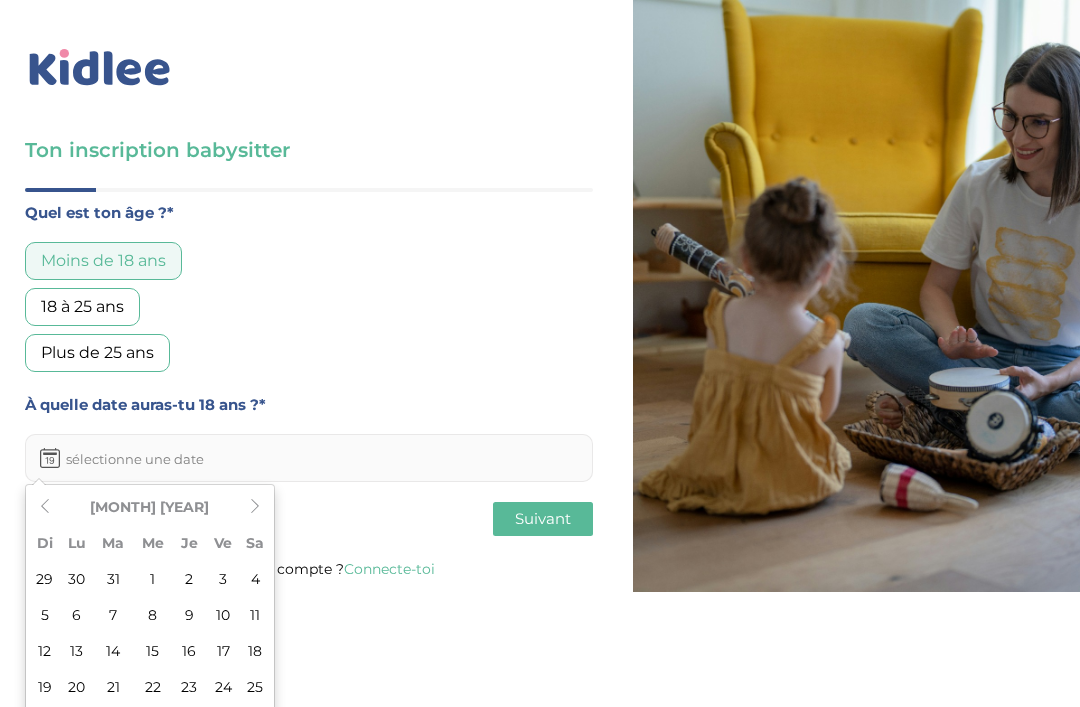 click at bounding box center (255, 506) 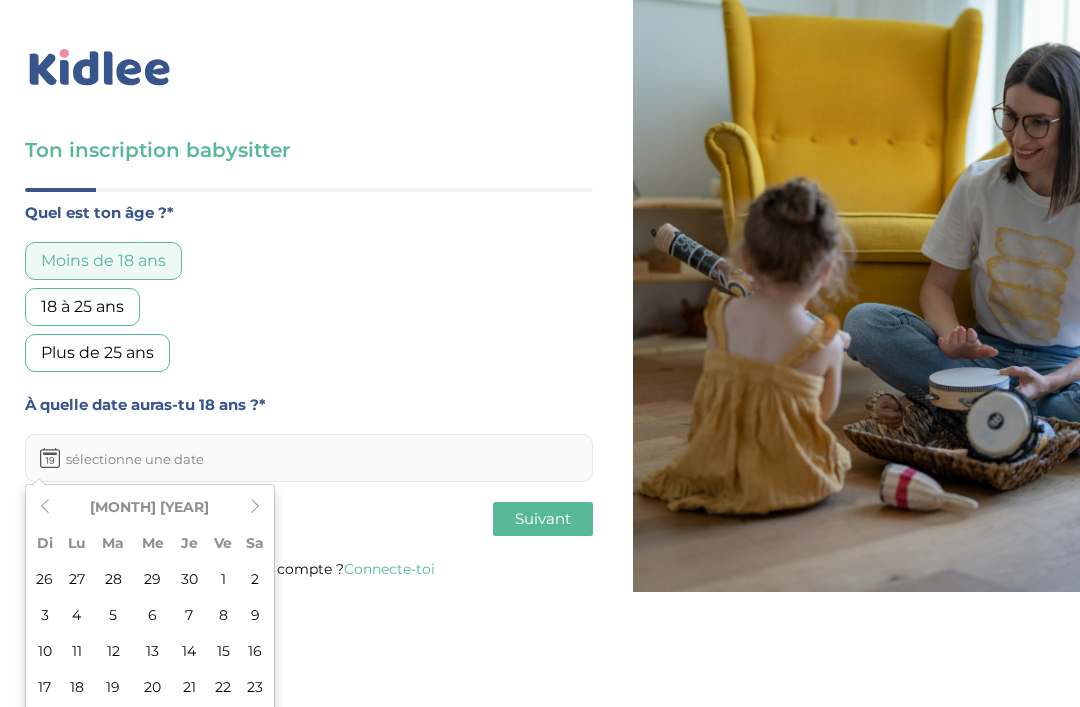 click at bounding box center [255, 506] 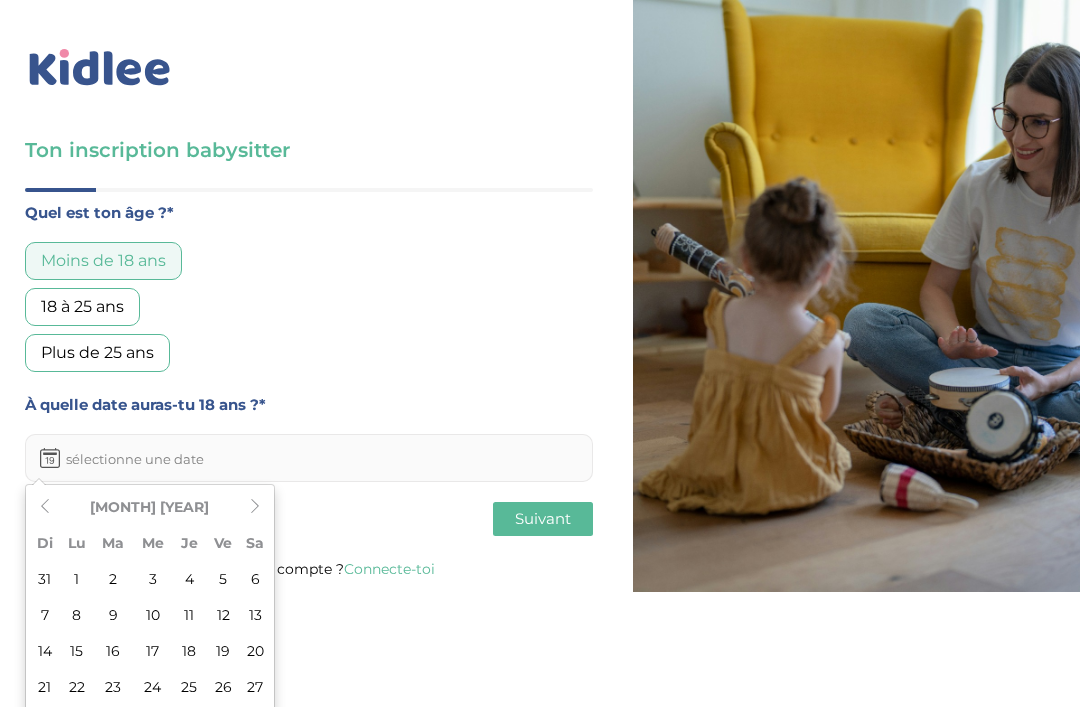 click at bounding box center (255, 506) 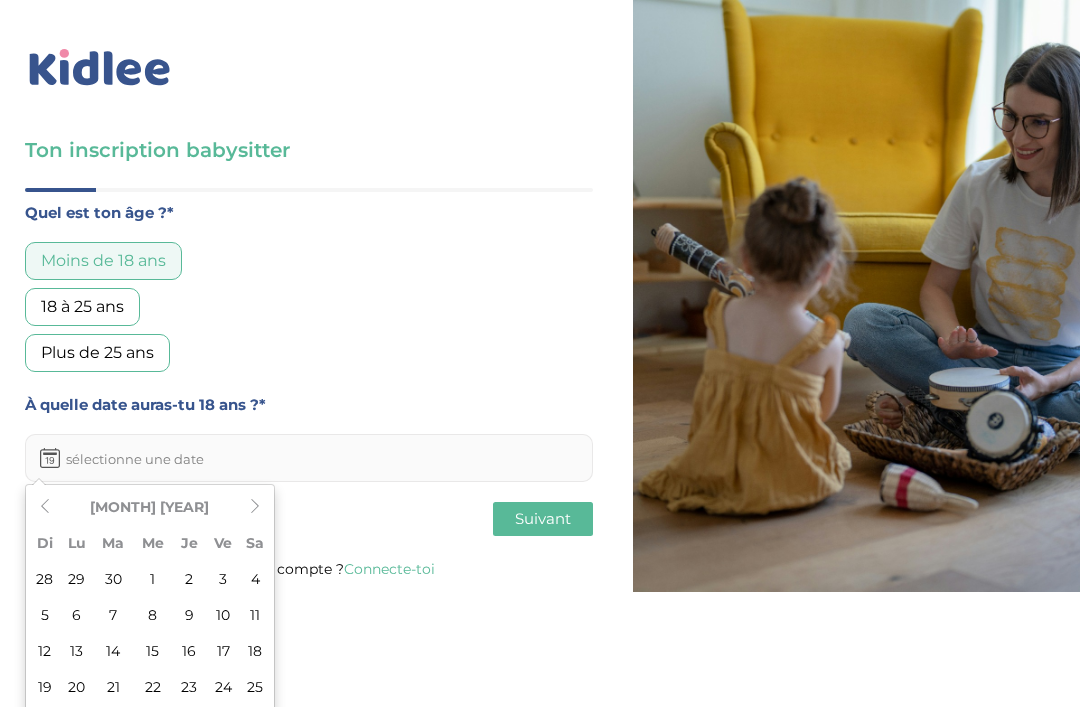 click at bounding box center [255, 506] 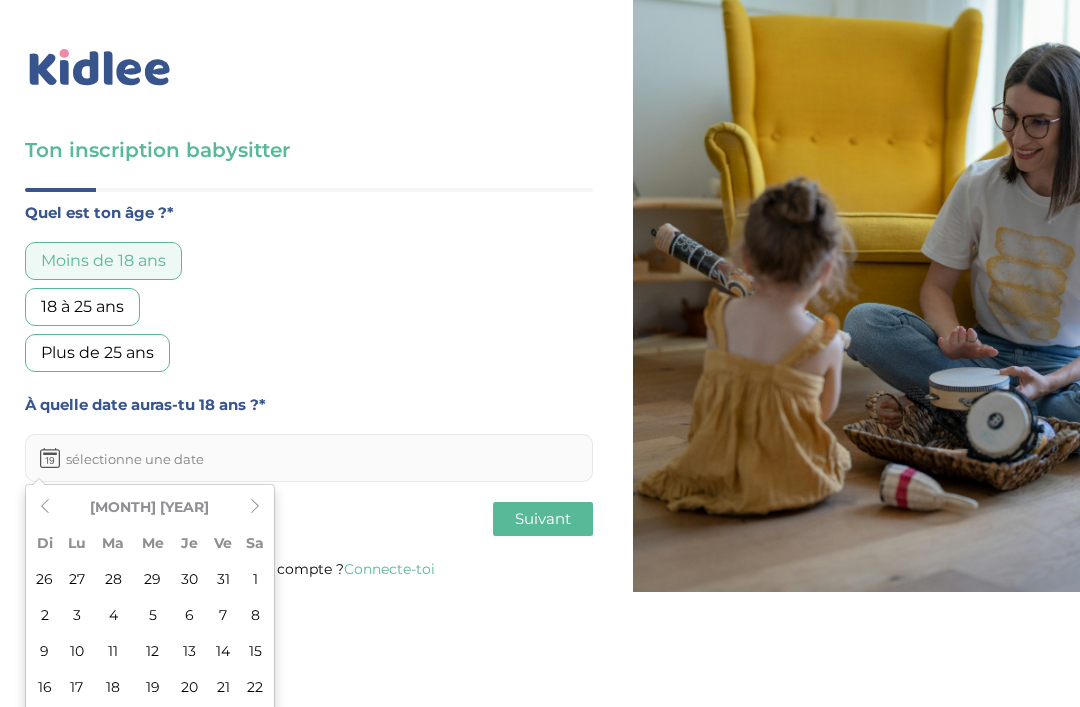 click at bounding box center (255, 506) 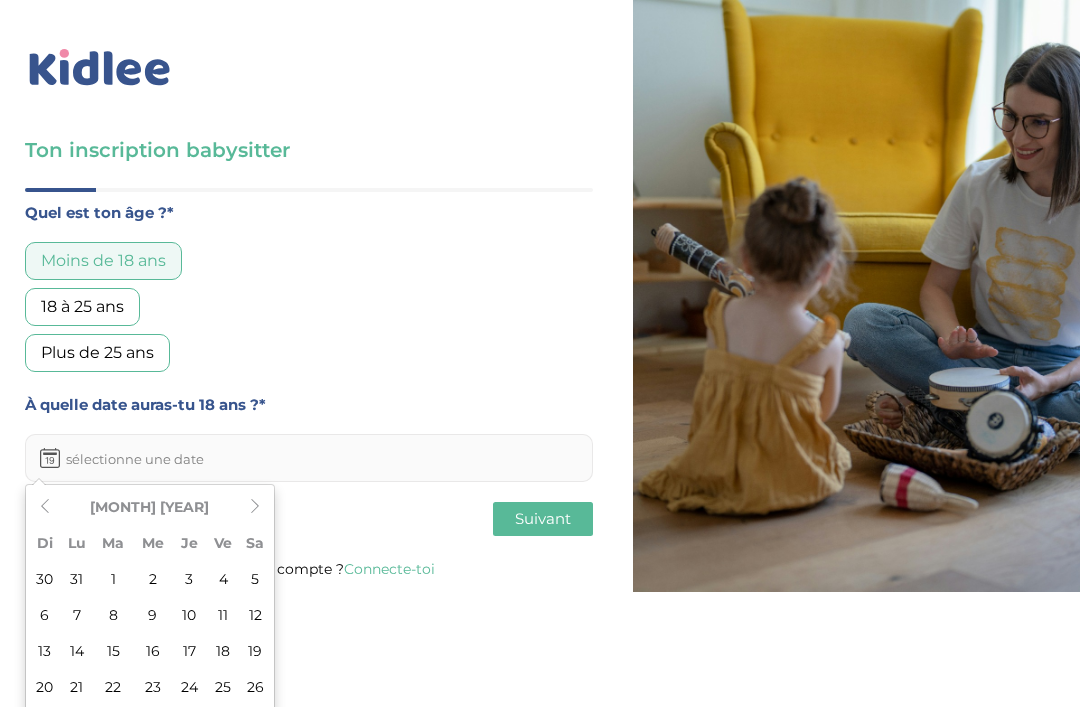 click at bounding box center (255, 506) 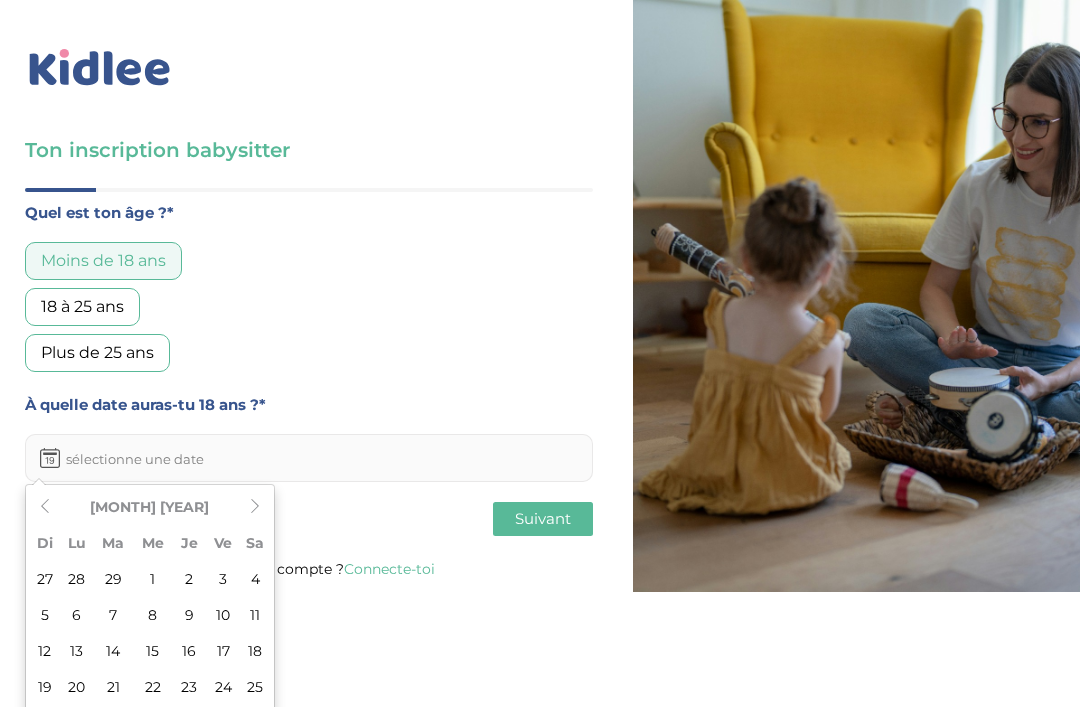 click at bounding box center [255, 507] 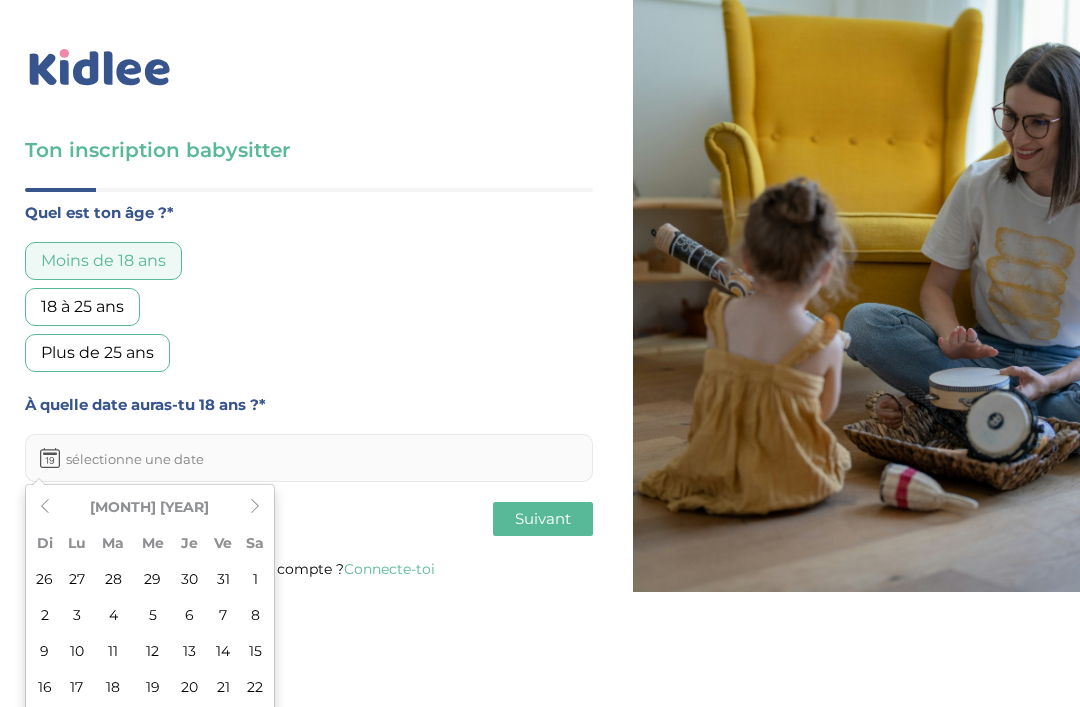 click at bounding box center (255, 507) 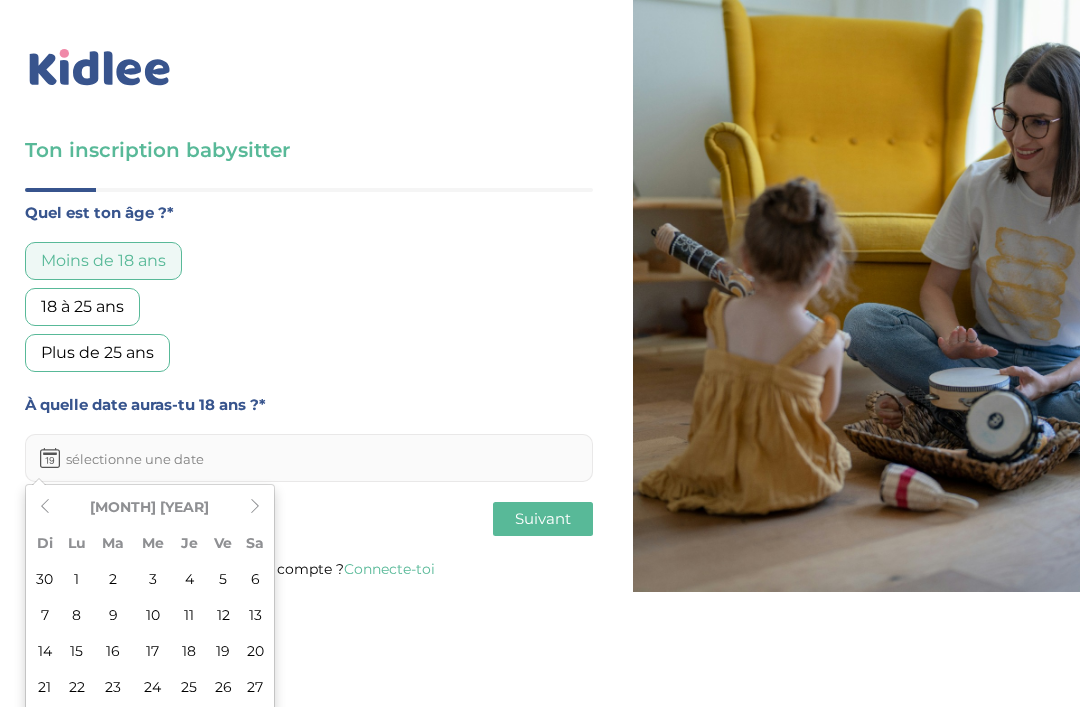 click at bounding box center (255, 507) 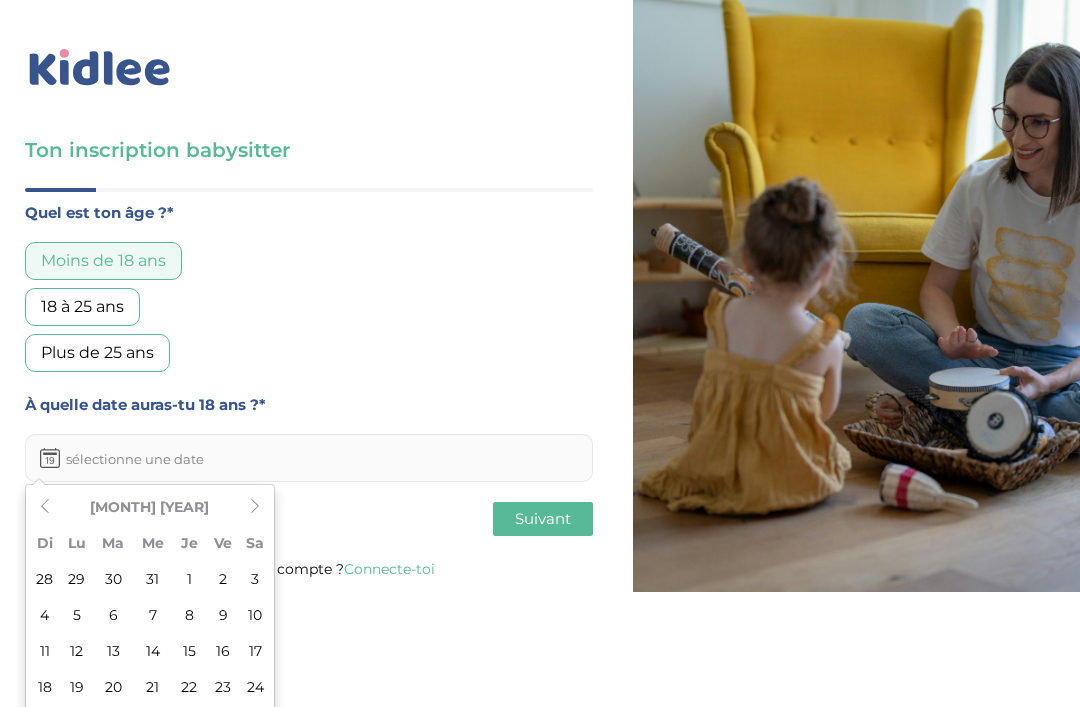 click at bounding box center (255, 506) 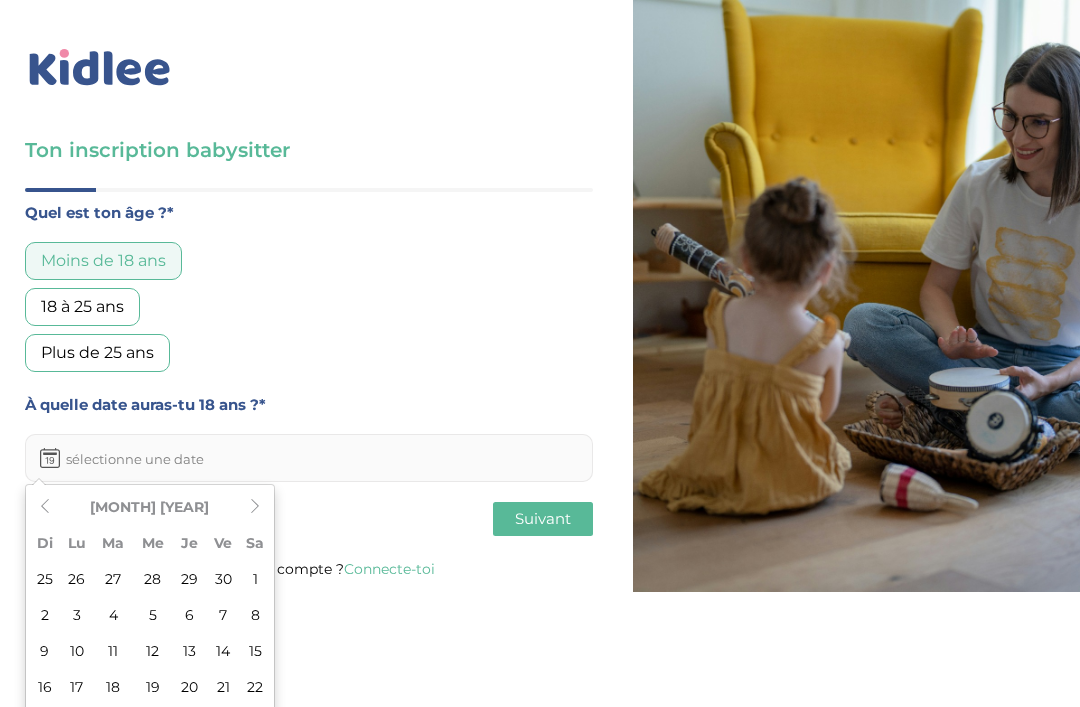 click at bounding box center (255, 506) 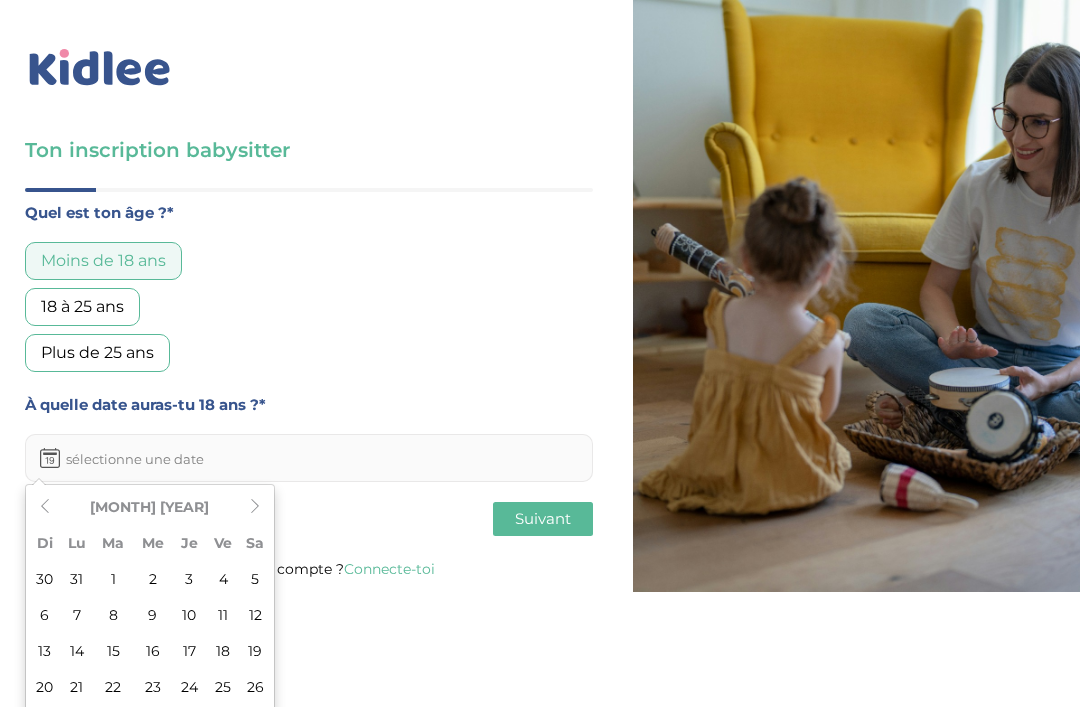 click at bounding box center [255, 506] 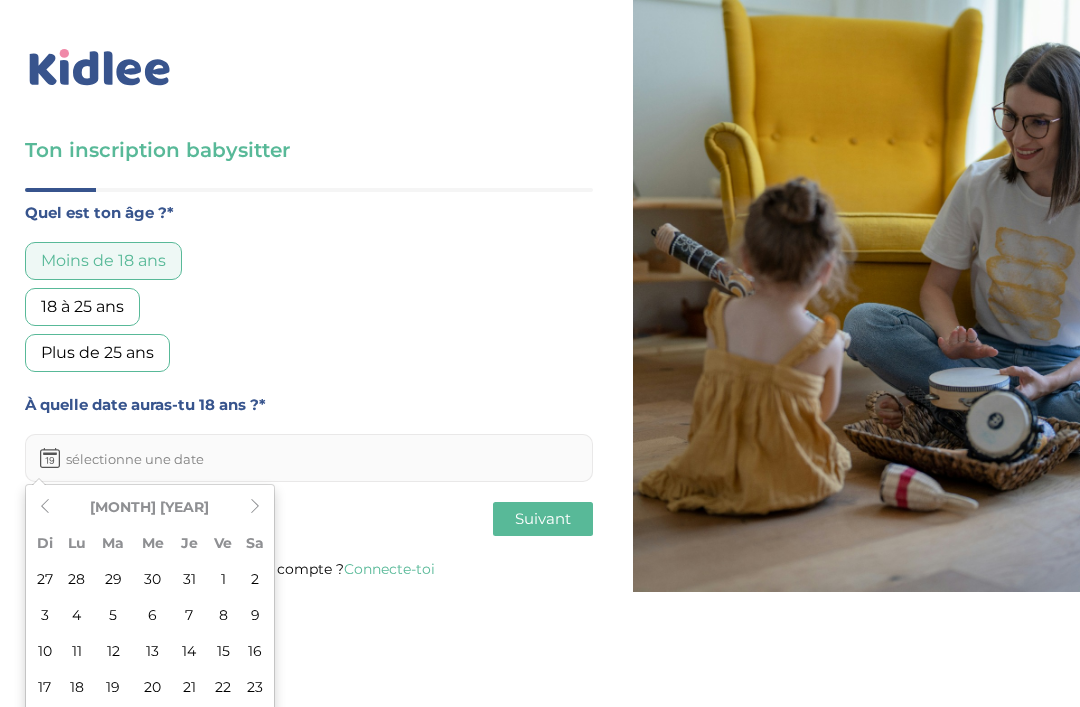 click at bounding box center [255, 507] 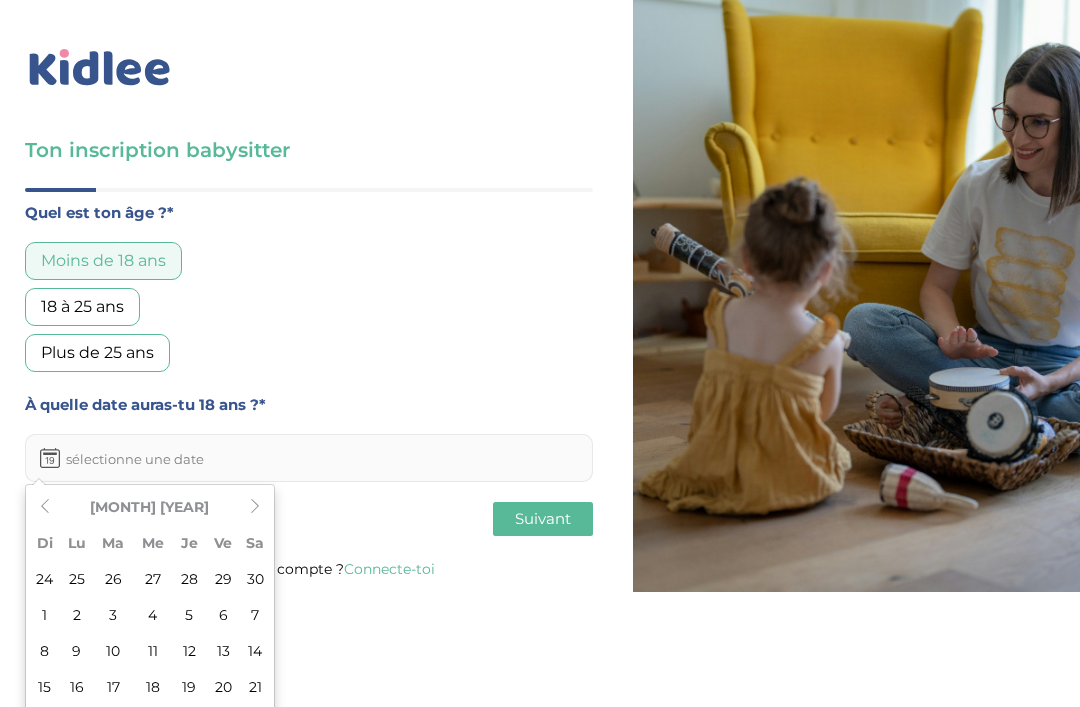 click at bounding box center (255, 506) 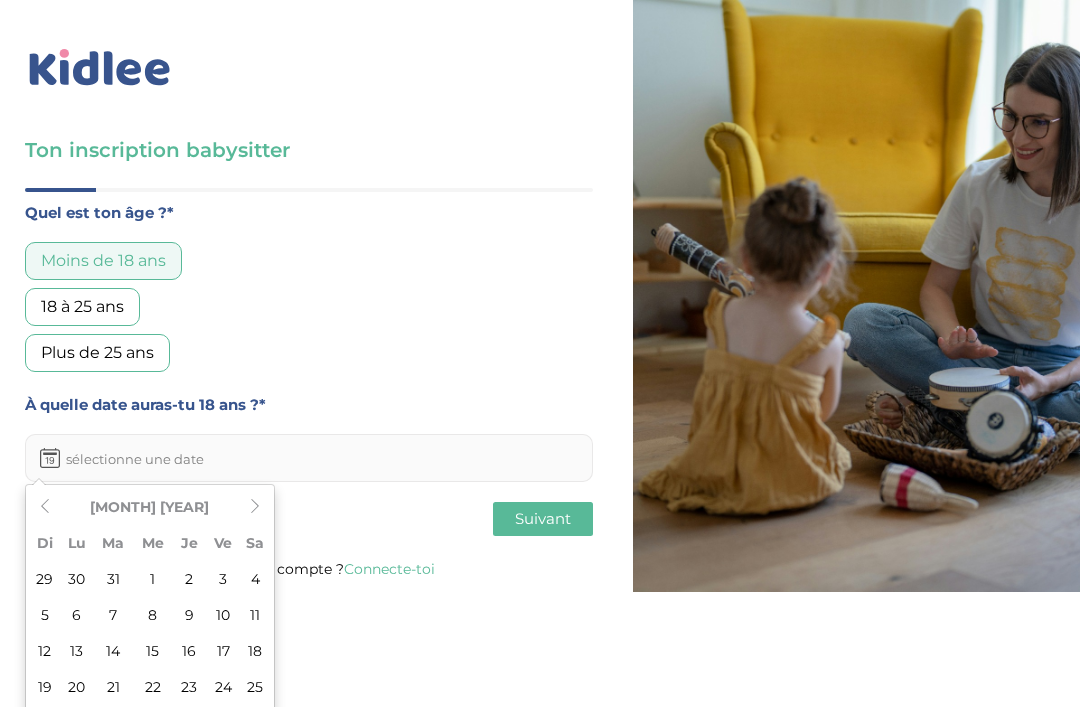 click at bounding box center [255, 507] 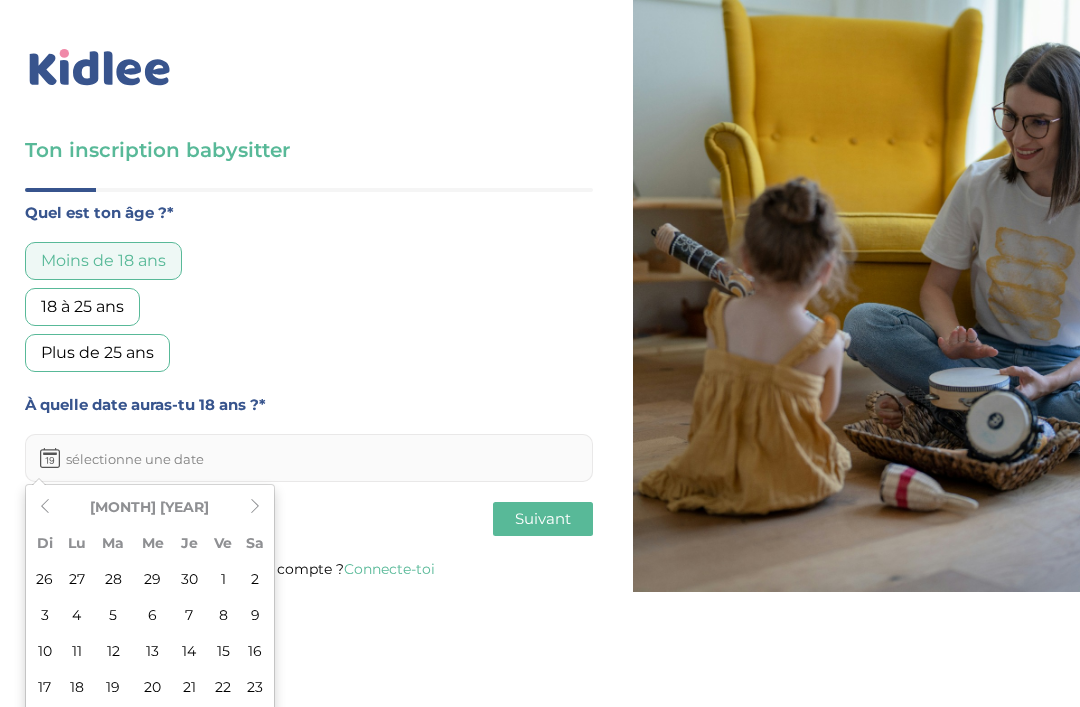 click at bounding box center [255, 507] 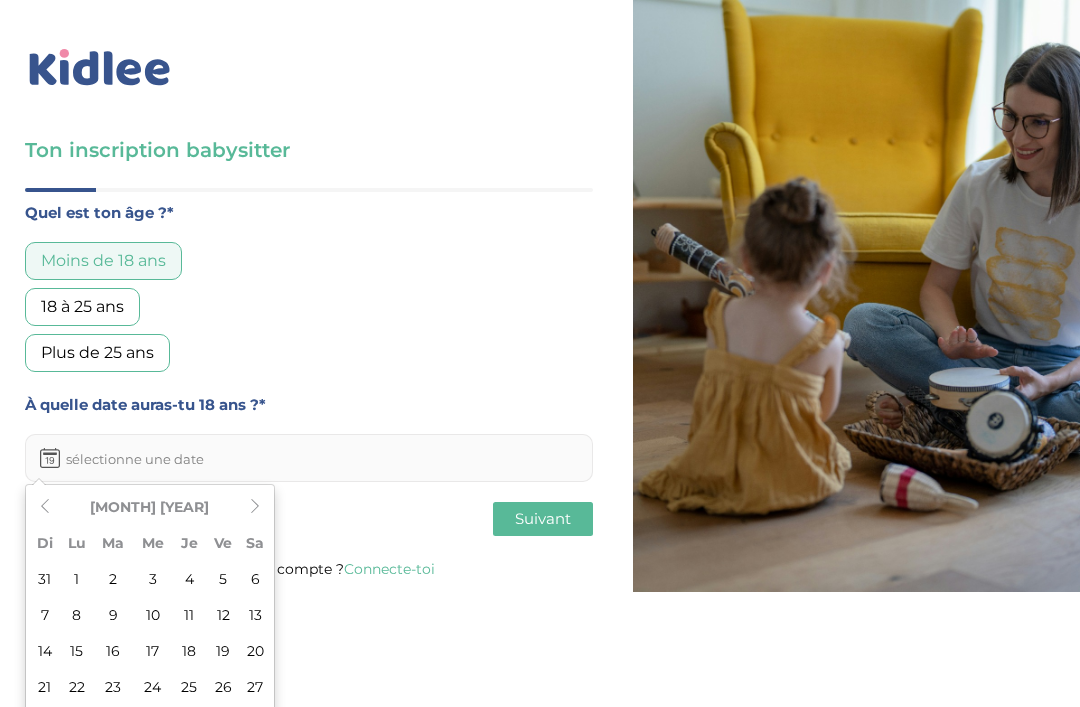 click at bounding box center (255, 506) 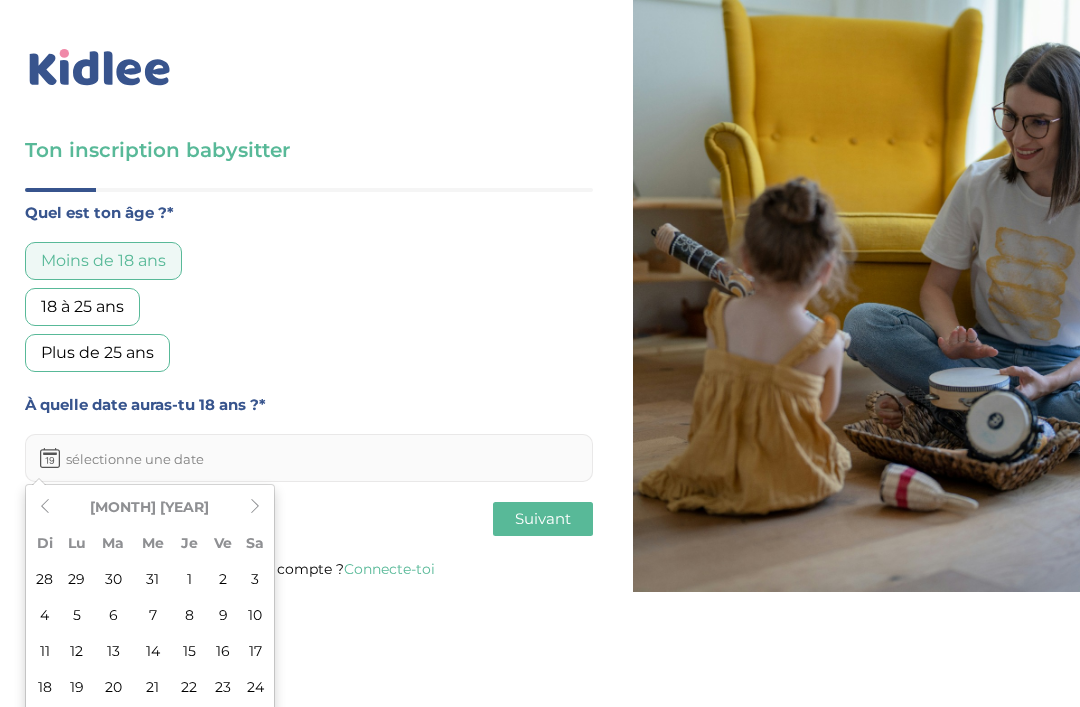 click at bounding box center (255, 507) 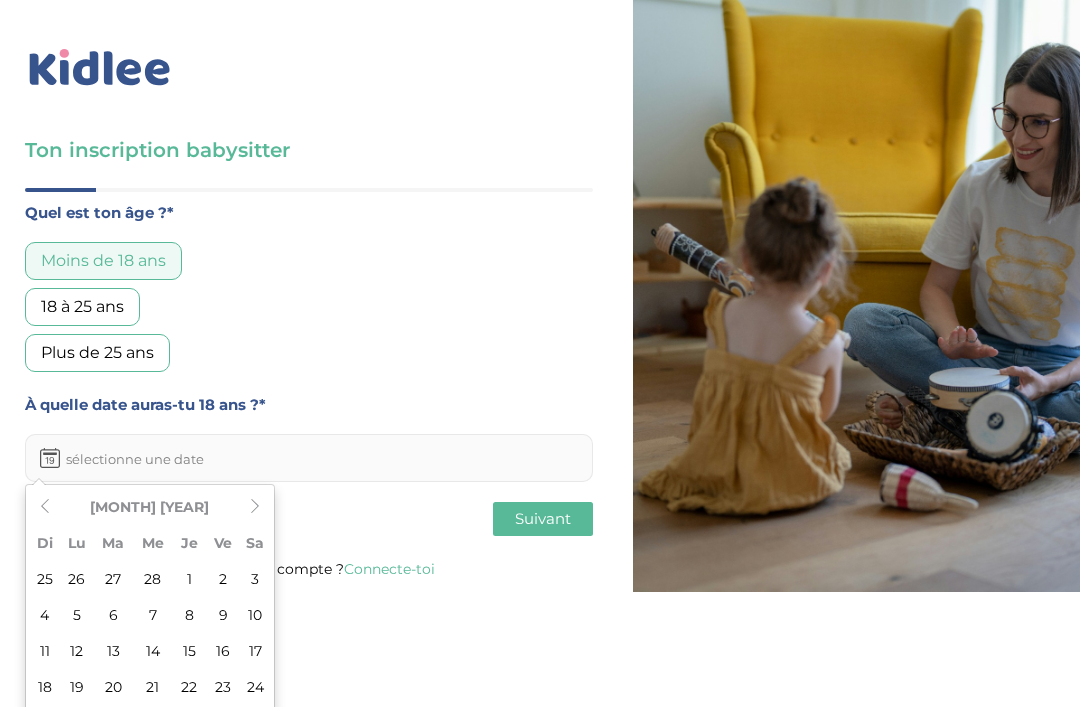 click at bounding box center (255, 507) 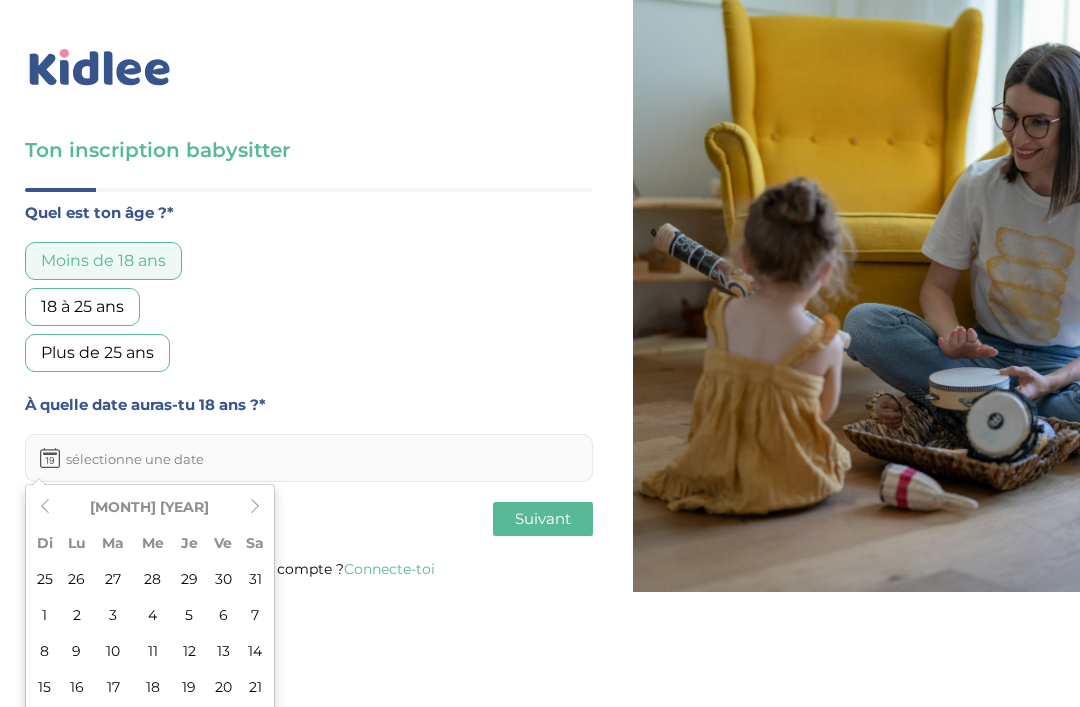 click on "[MONTH] [YEAR] Di Lu Ma Me Je Ve Sa 25 26 27 28 29 30 31 1 2 3 4 5 6 7 8 9 10 11 12 13 14 15 16 17 18 19 20 21 22 23 24 25 26 27 28 29 30 1 2 3 4 5 6 Aujourd'hui Vider 2029 Jan Fév Mar Avr Mai Jui Jul Aoû Sep Oct Nov Déc Aujourd'hui Vider 2020-2029 2019 2020 2021 2022 2023 2024 2025 2026 2027 2028 2029 2030 Aujourd'hui Vider" at bounding box center (150, 633) 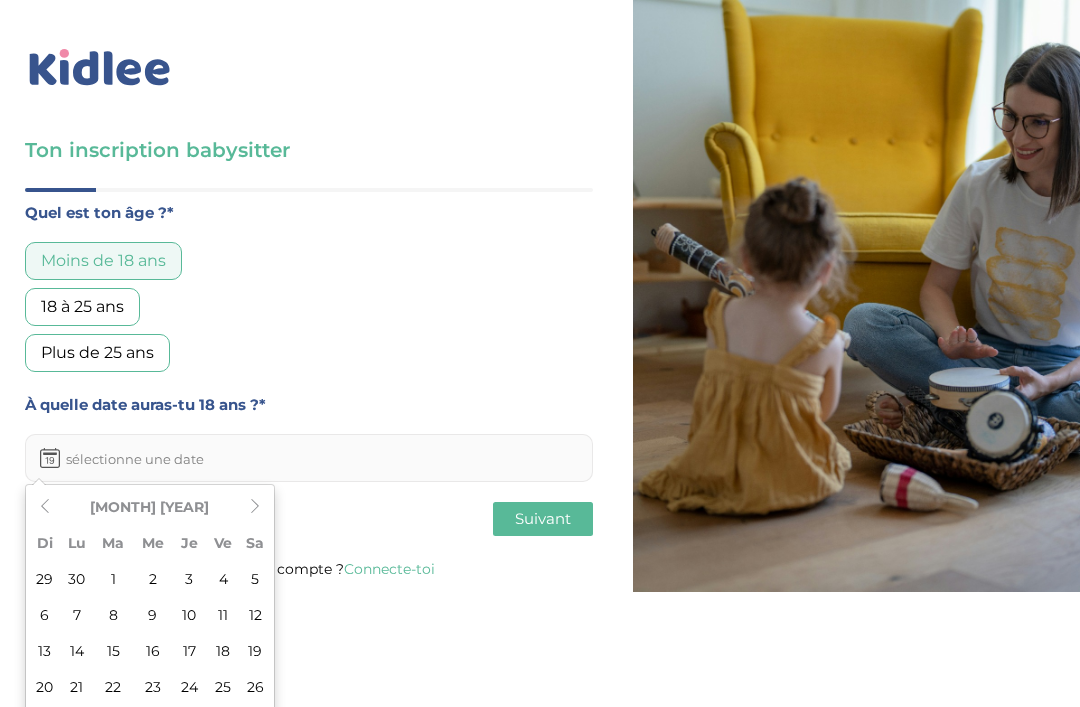 click at bounding box center (255, 507) 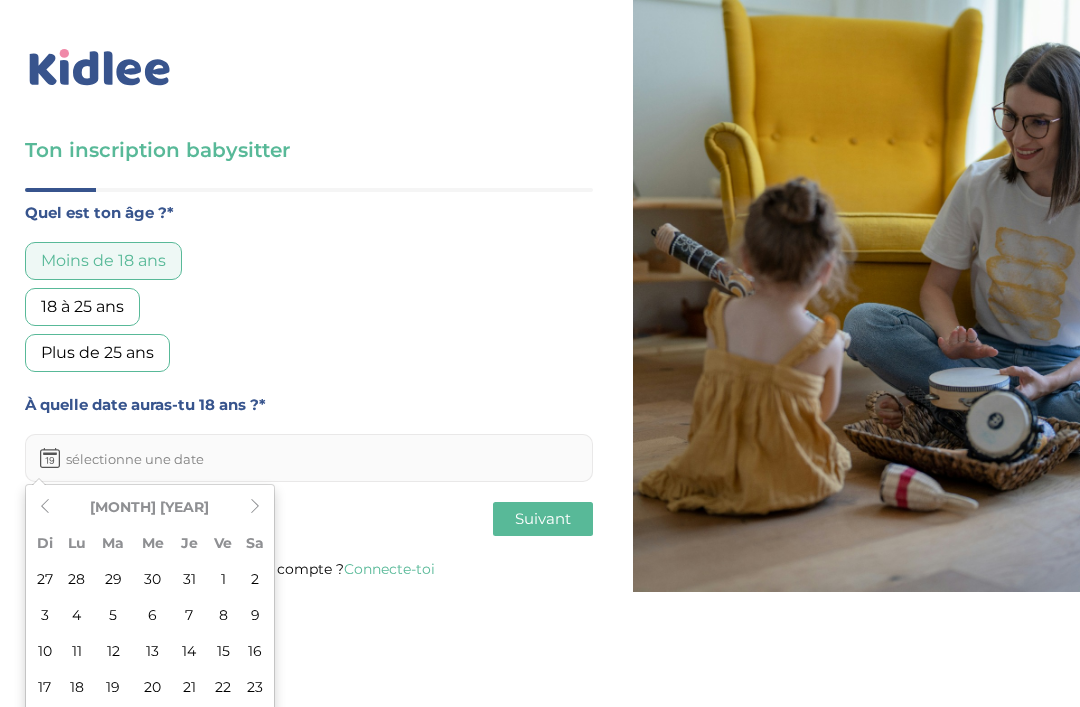 click at bounding box center [255, 506] 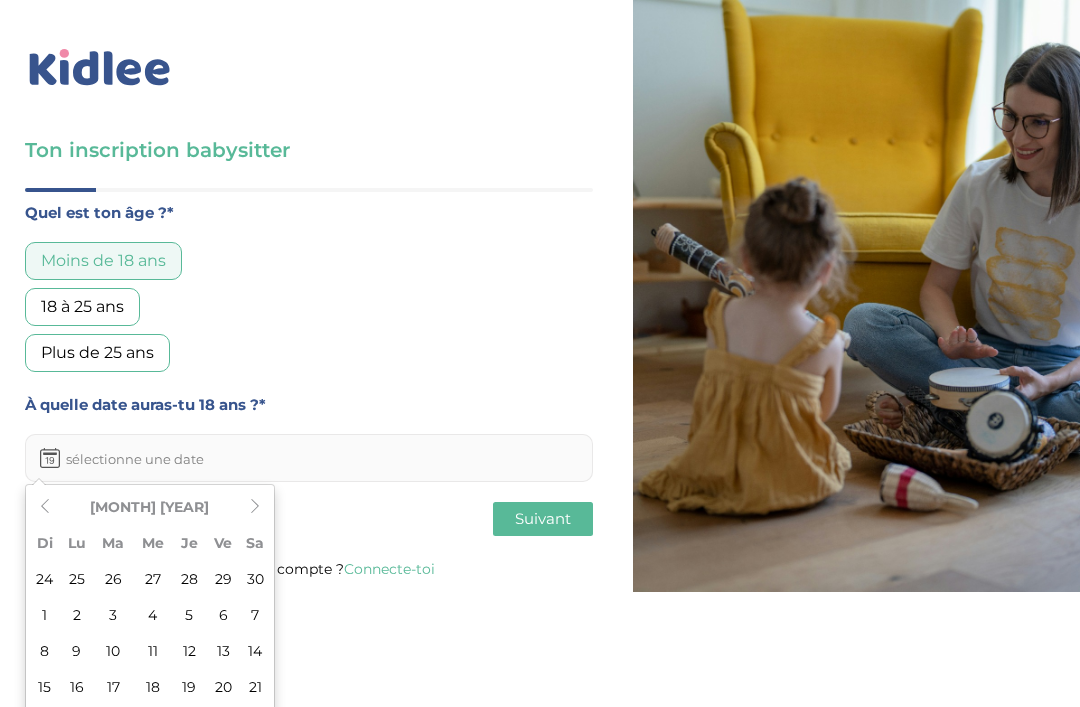 click on "30" at bounding box center [77, 759] 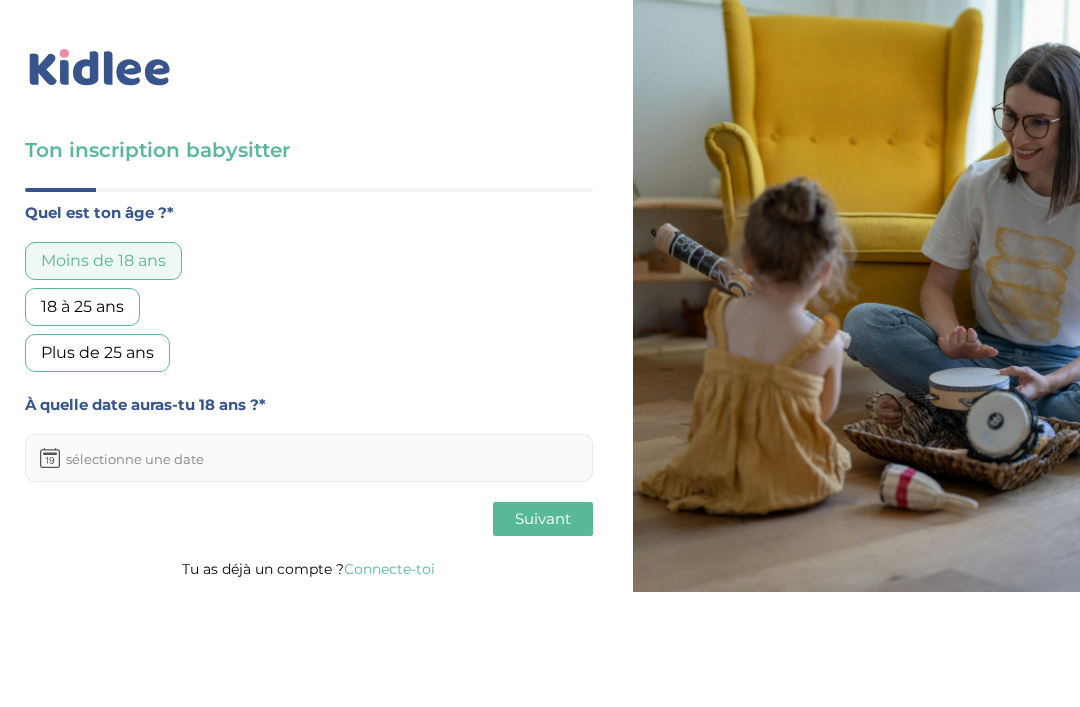 type on "[DD]-[MM]-[YYYY]" 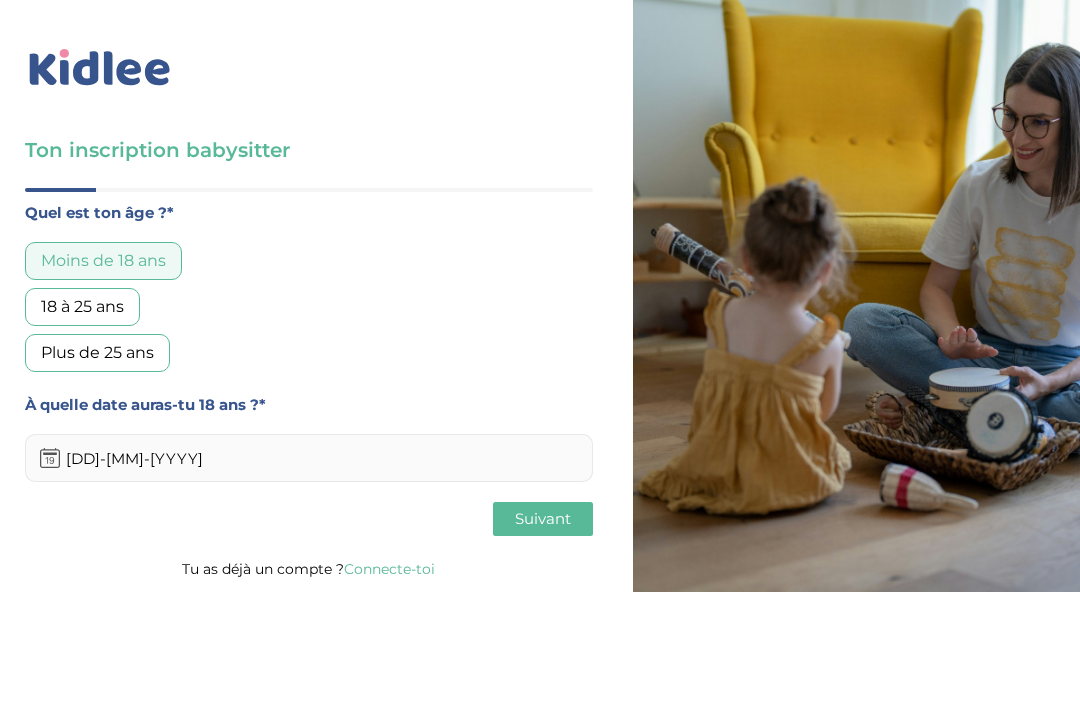 click on "Suivant" at bounding box center [543, 519] 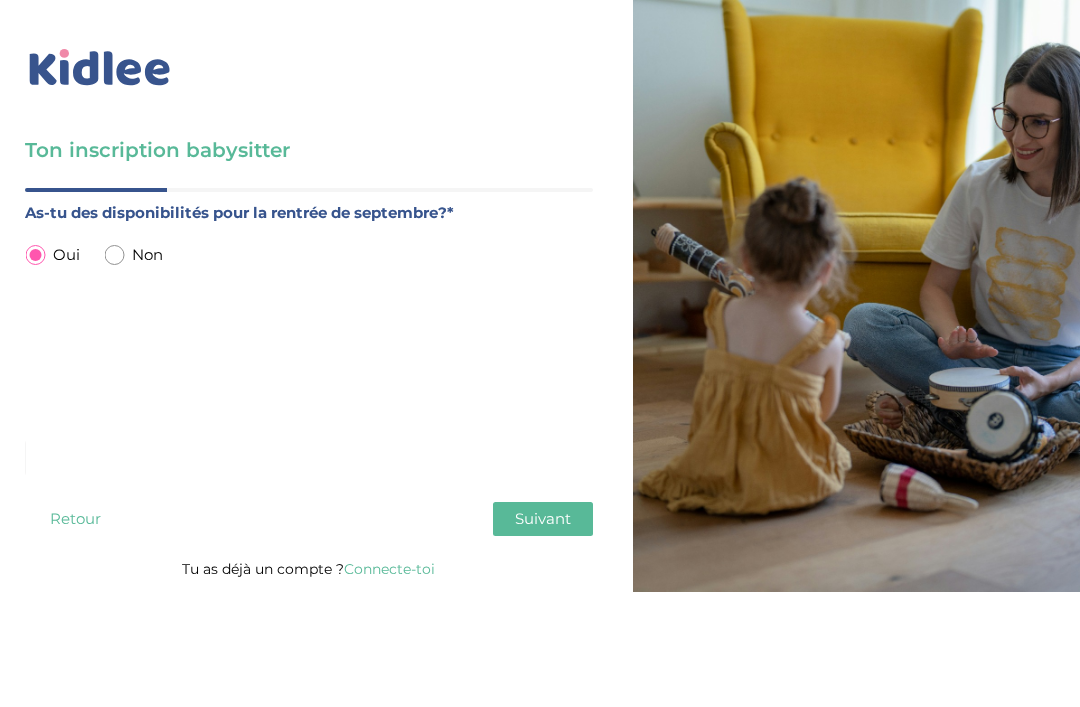 click on "Suivant" at bounding box center [543, 518] 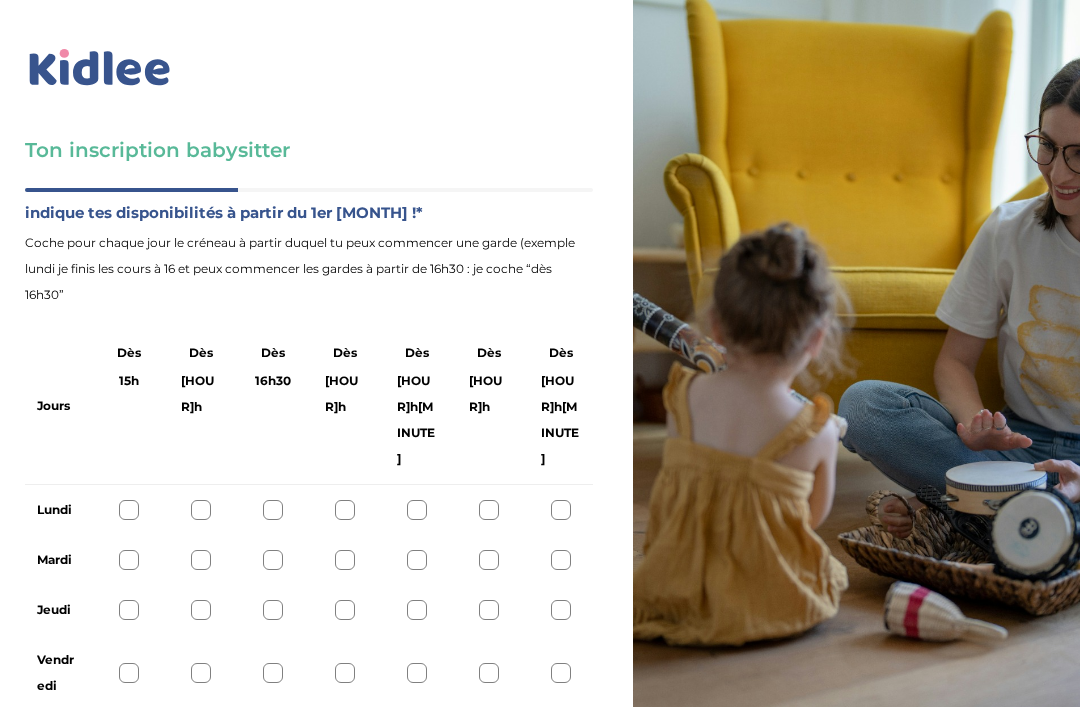 click on "Retour" at bounding box center [75, 748] 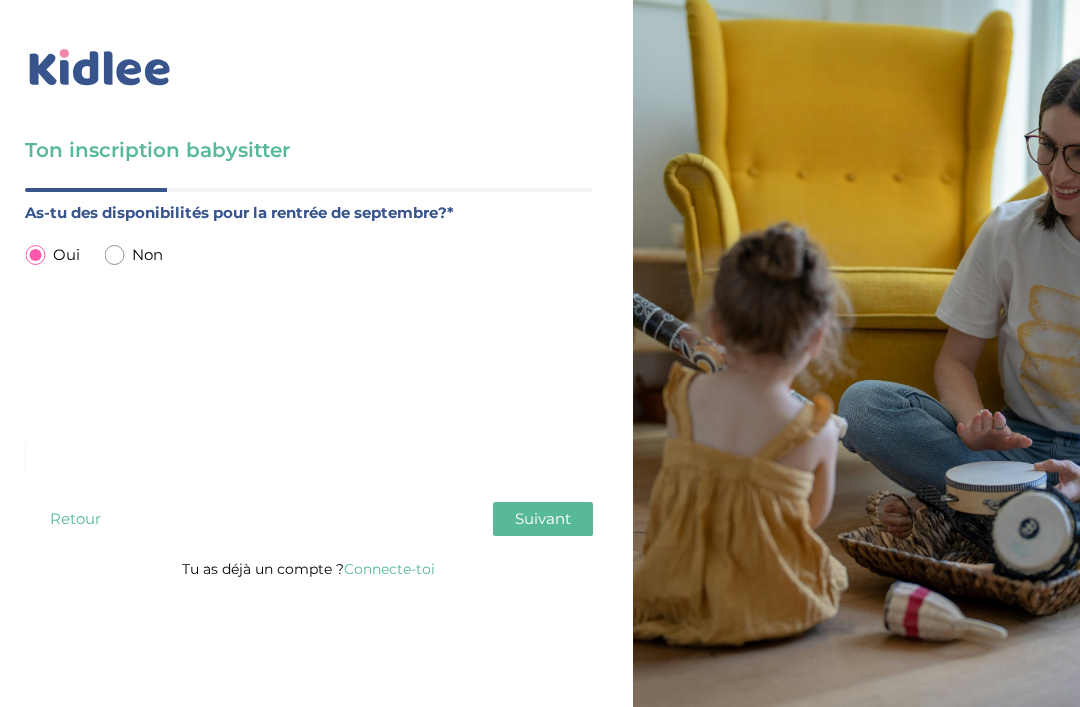 click at bounding box center (114, 255) 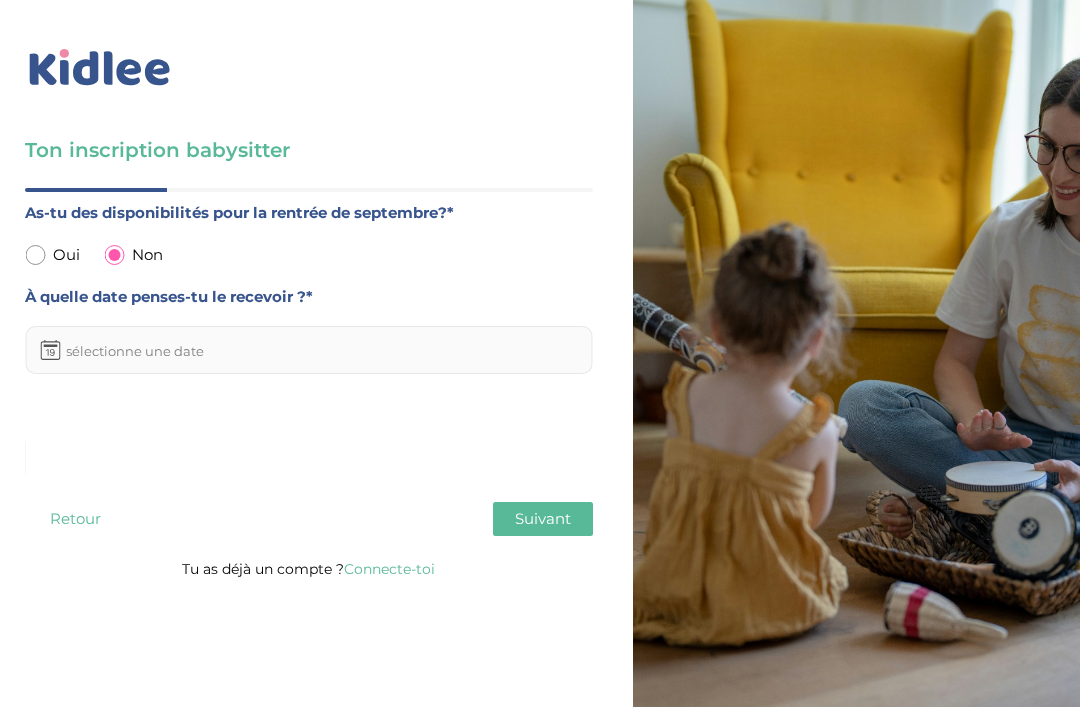click at bounding box center (309, 350) 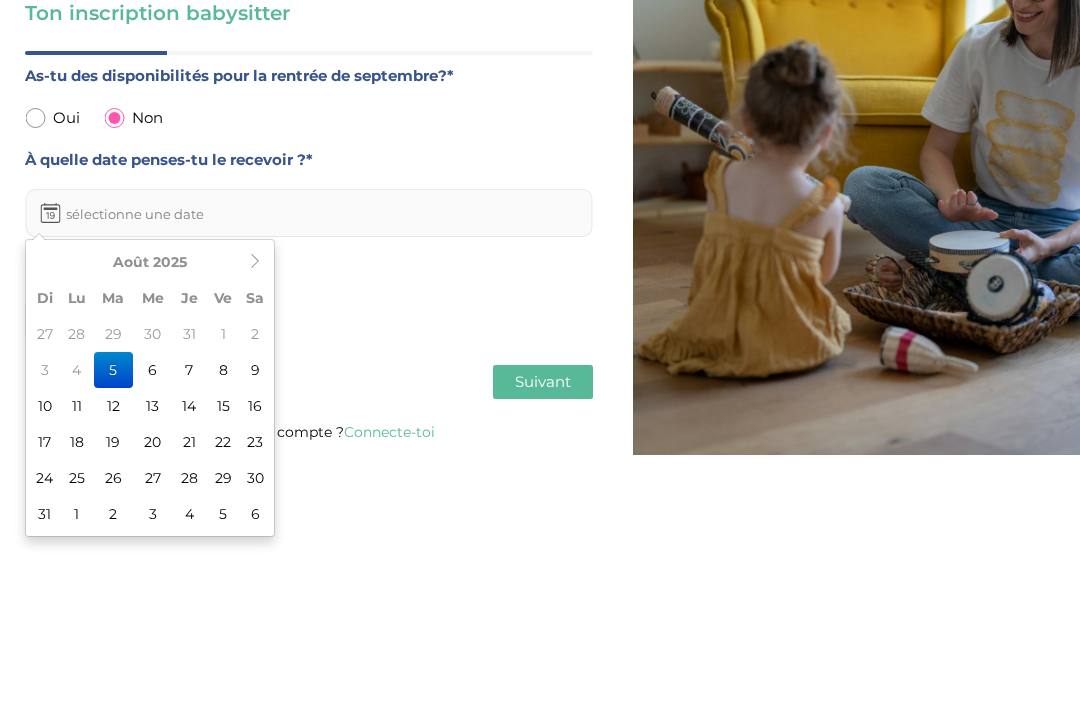 click on "As-tu des disponibilités pour la rentrée de [MONTH]?*     Oui     Non   À quelle date penses-tu le recevoir ?*" at bounding box center [309, 341] 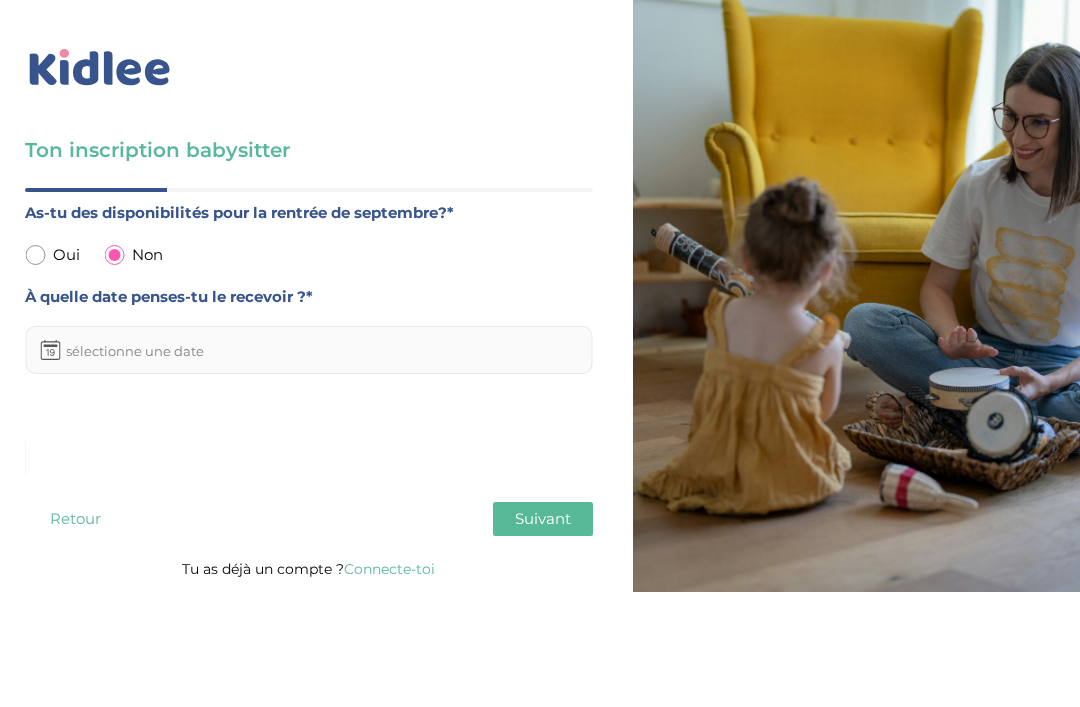 click at bounding box center (309, 350) 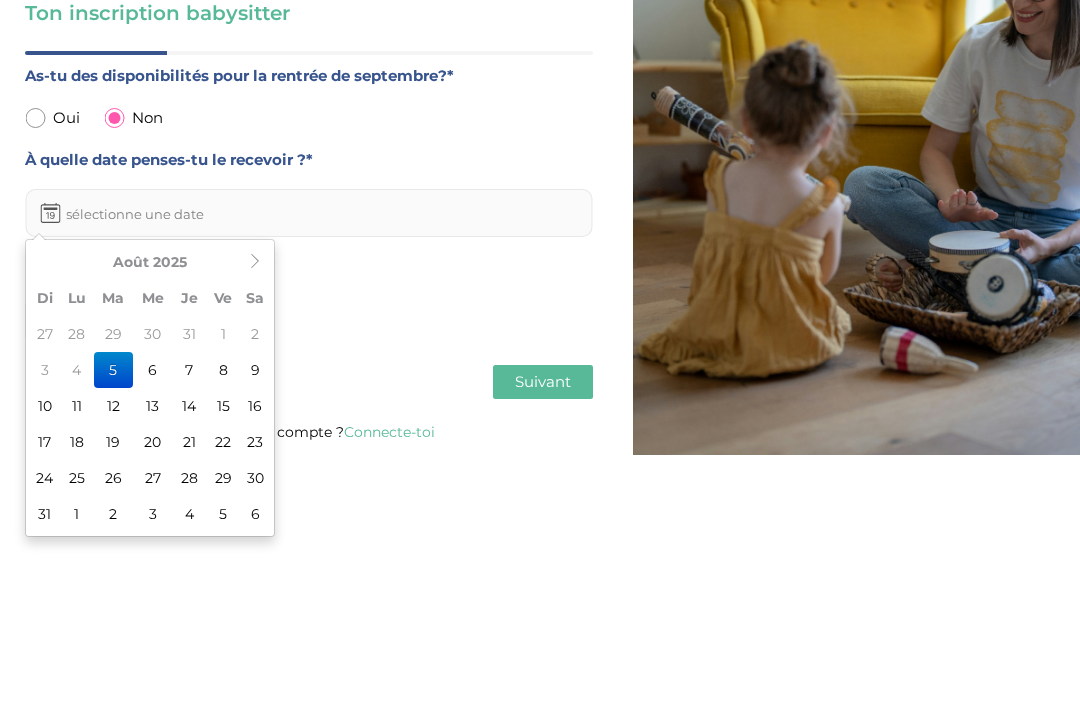 click on "As-tu des disponibilités pour la rentrée de [MONTH]?*     Oui     Non   À quelle date penses-tu le recevoir ?*" at bounding box center [309, 341] 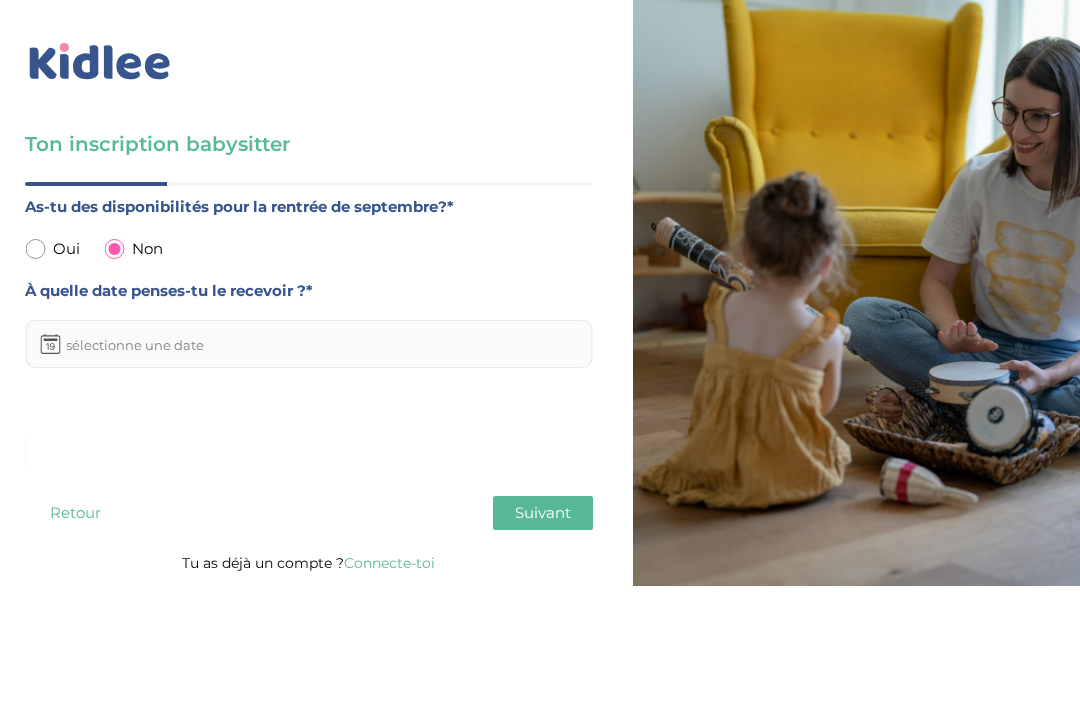 scroll, scrollTop: 0, scrollLeft: 0, axis: both 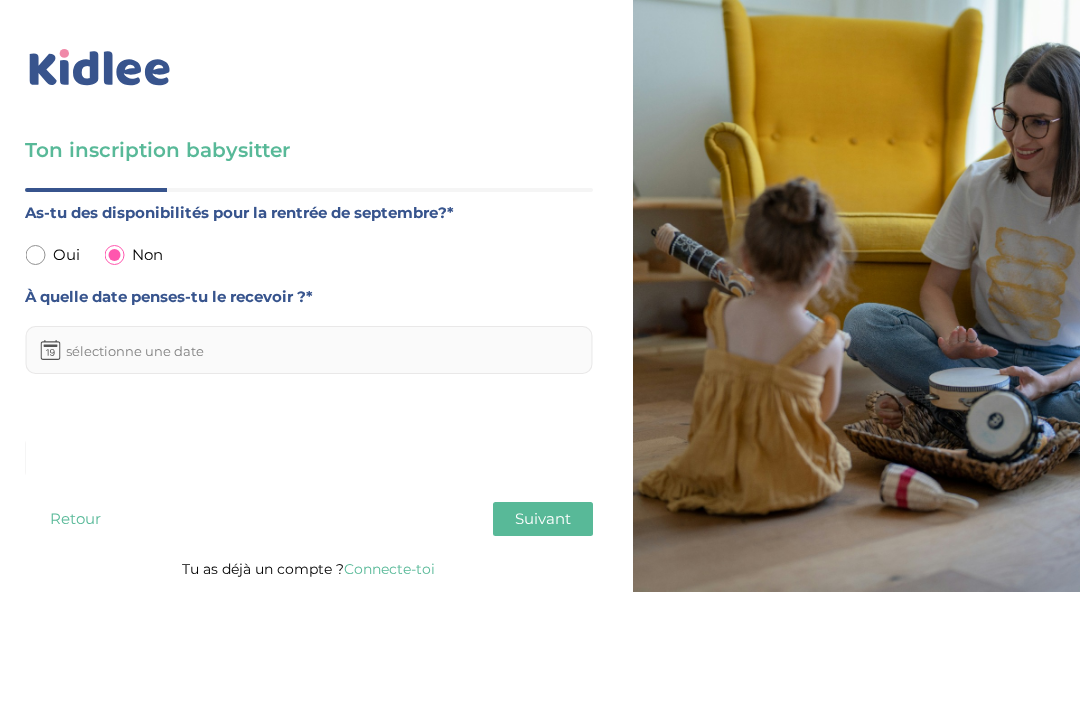 click at bounding box center (309, 350) 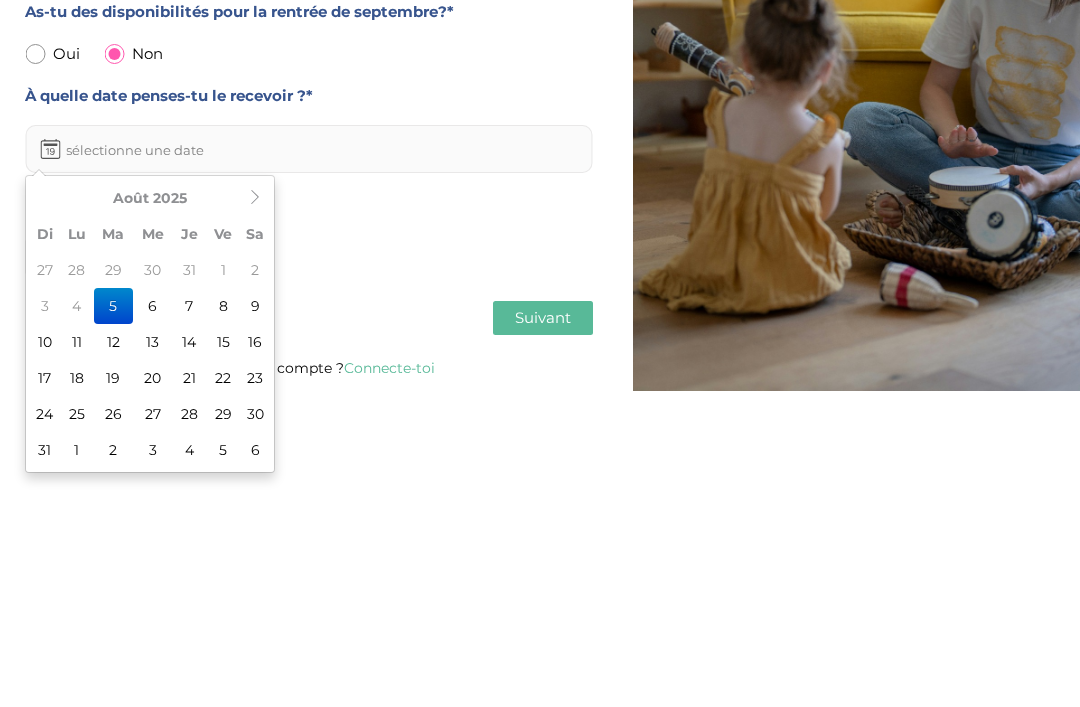 click on "As-tu des disponibilités pour la rentrée de [MONTH]?*     Oui     Non   À quelle date penses-tu le recevoir ?*" at bounding box center (309, 341) 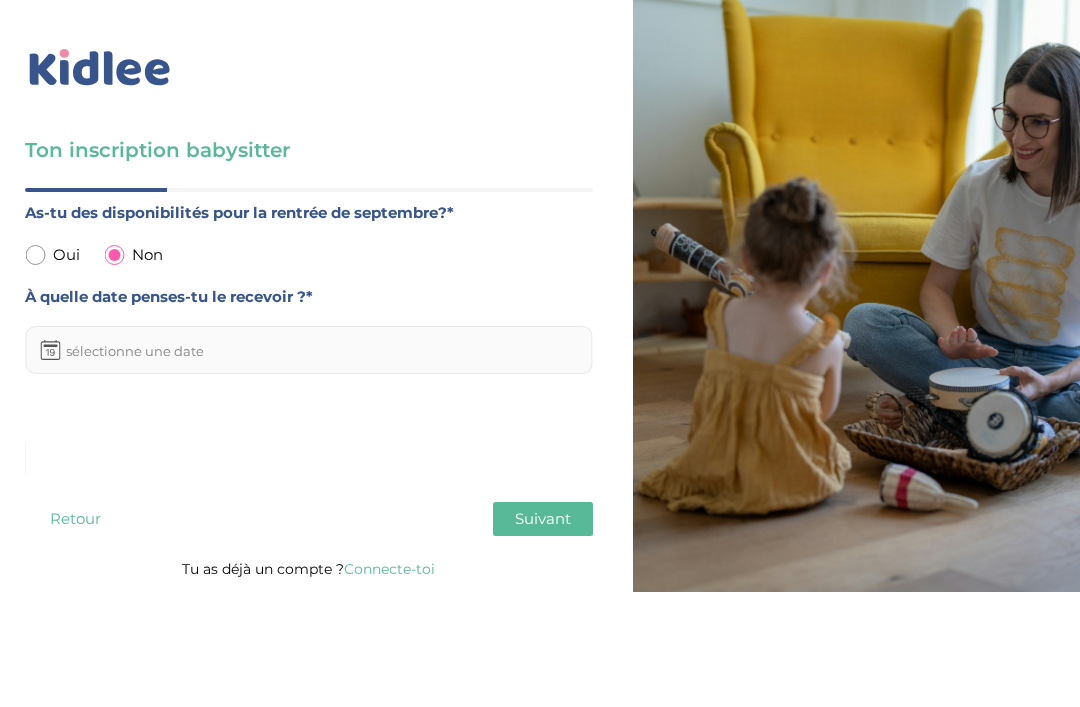 click at bounding box center [35, 255] 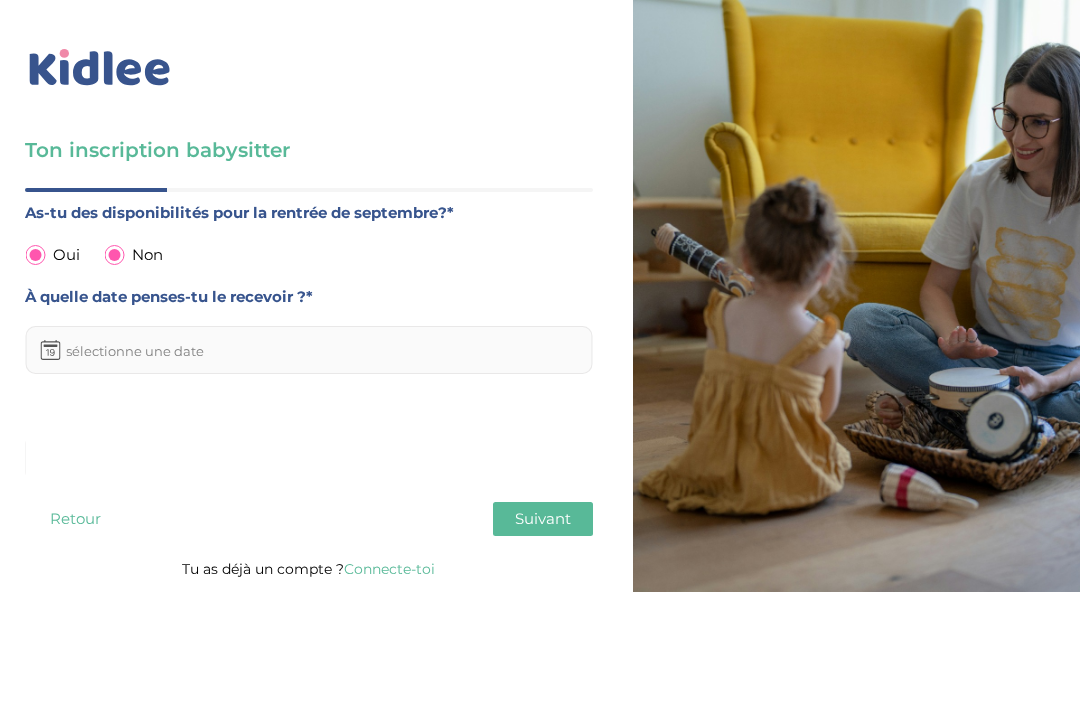 radio on "false" 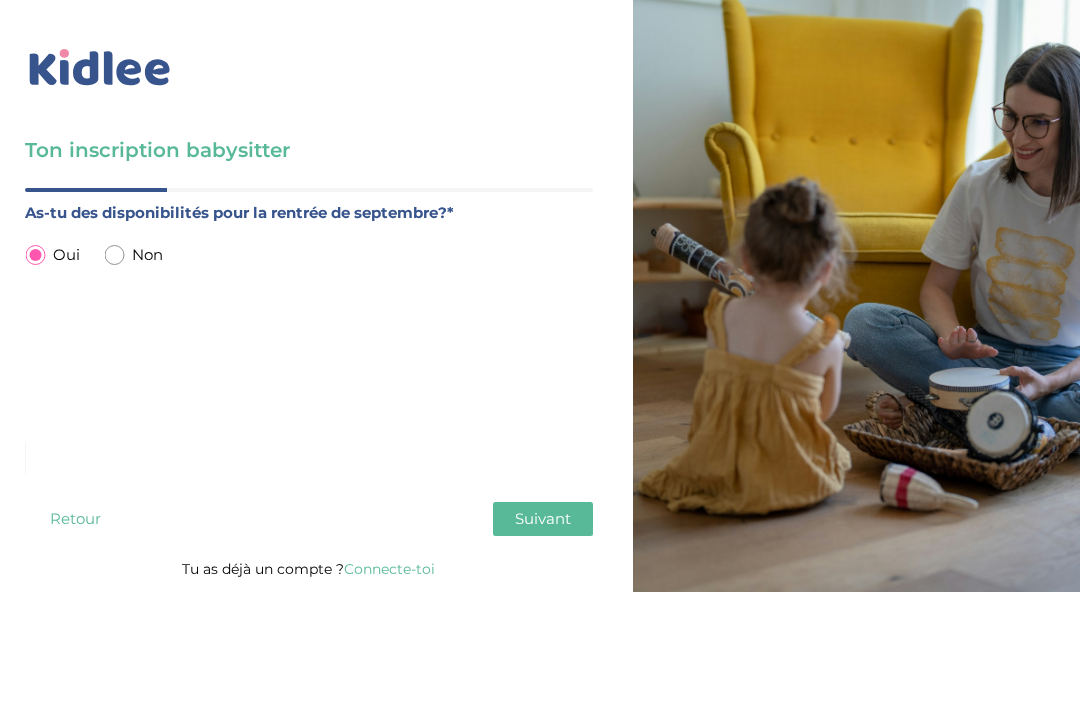click on "Suivant" at bounding box center (543, 518) 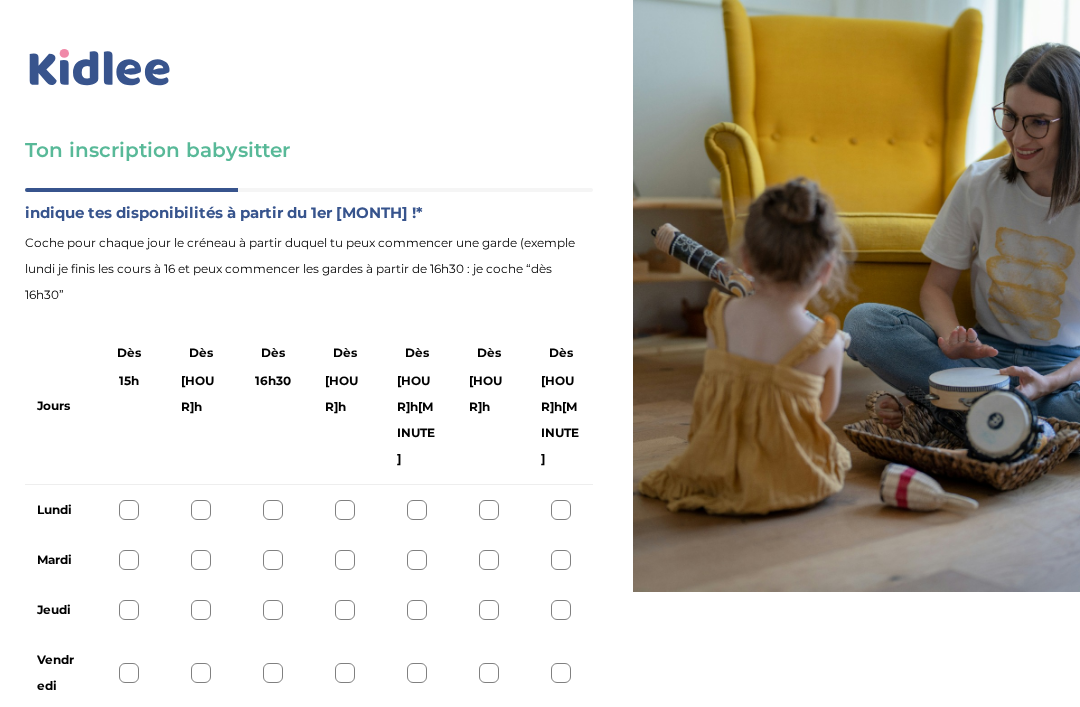 click on "Suivant" at bounding box center [543, 748] 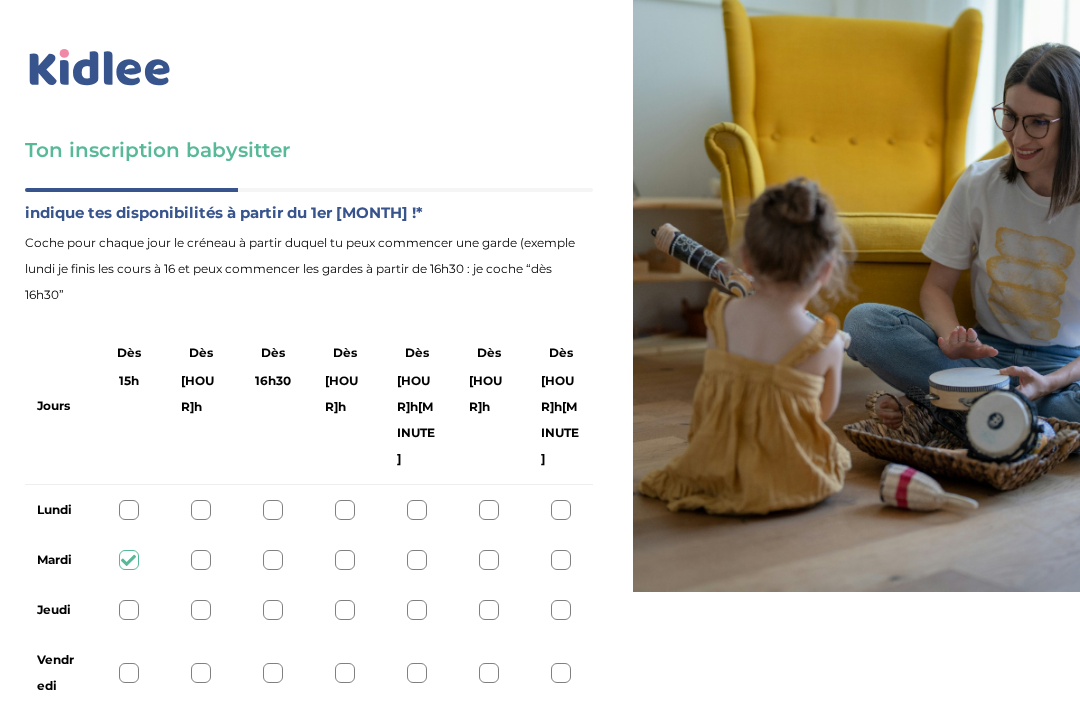 click at bounding box center [129, 510] 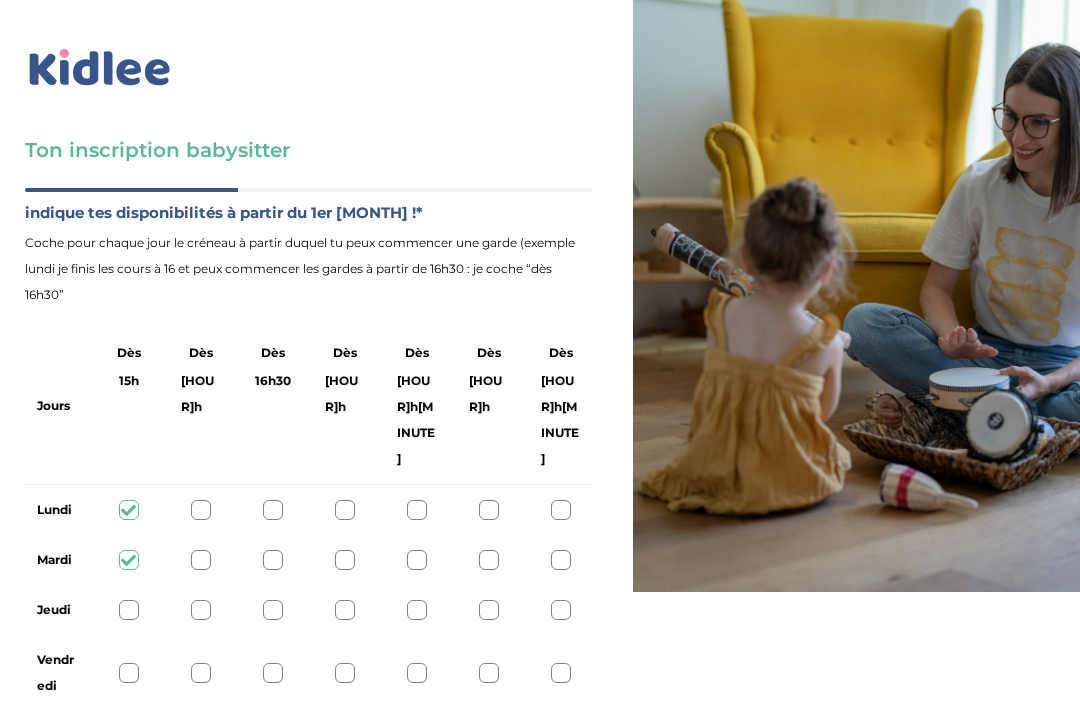 click on "Mardi" at bounding box center (309, 560) 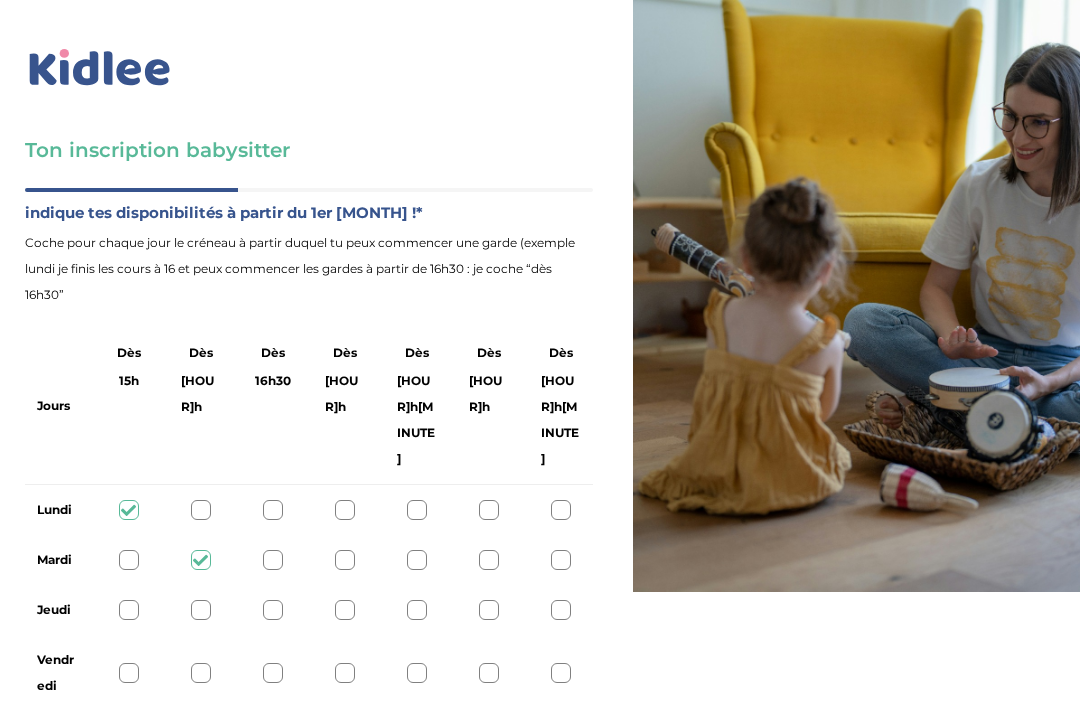 click at bounding box center (129, 560) 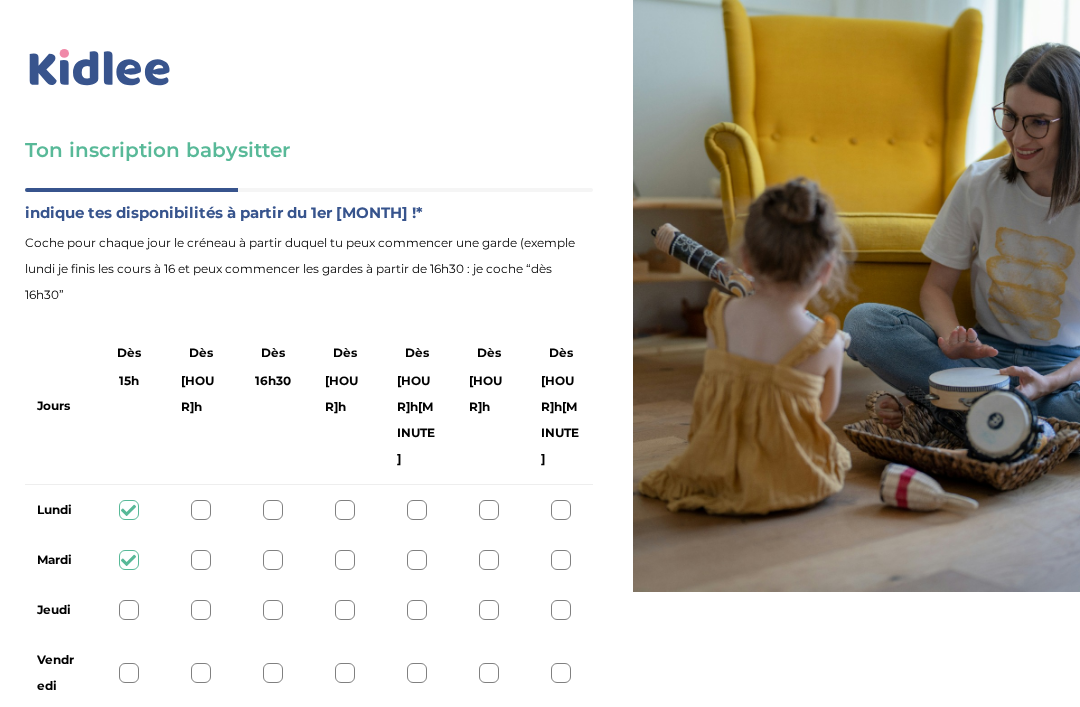click on "Lundi" at bounding box center [309, 510] 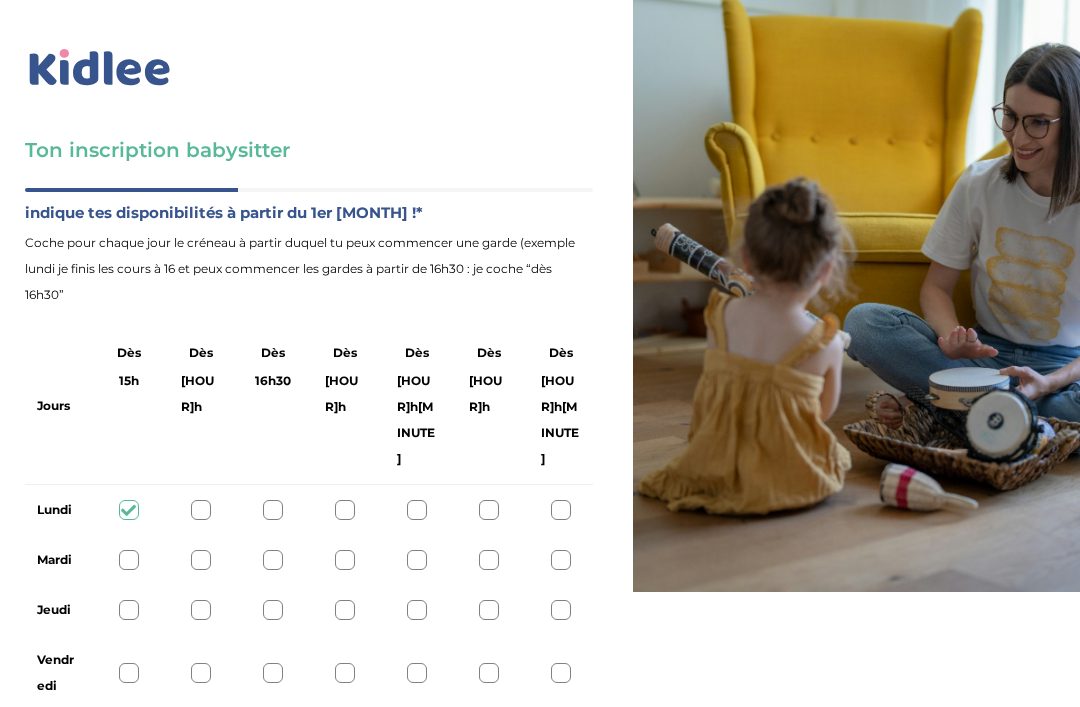 click at bounding box center (128, 510) 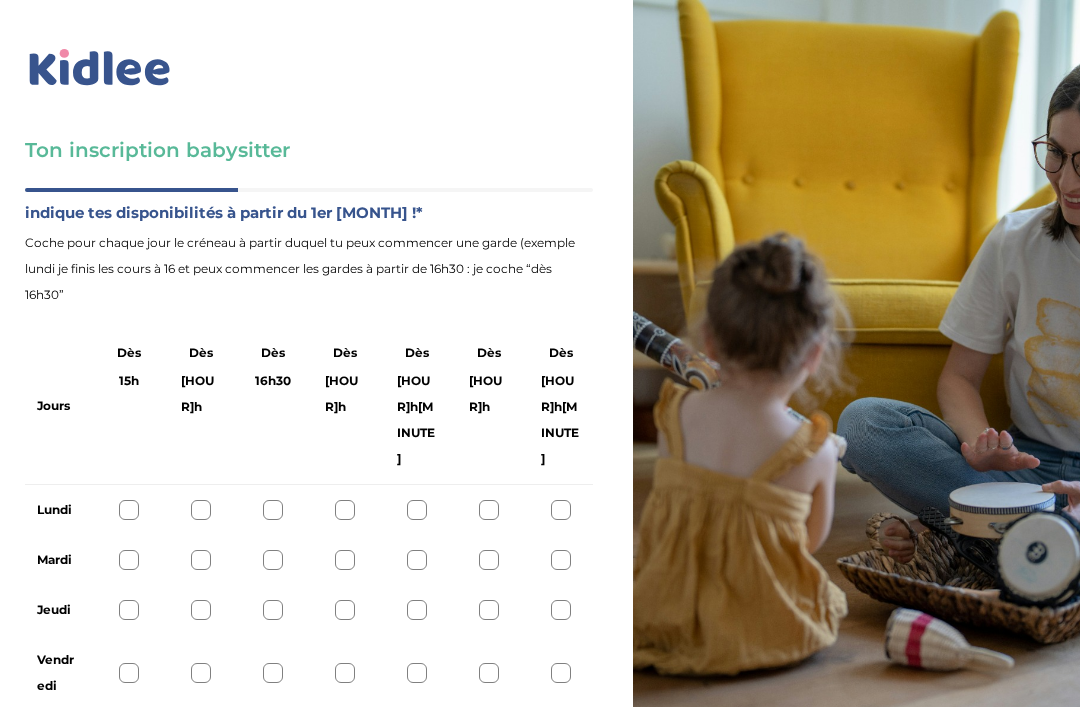 scroll, scrollTop: 70, scrollLeft: 0, axis: vertical 